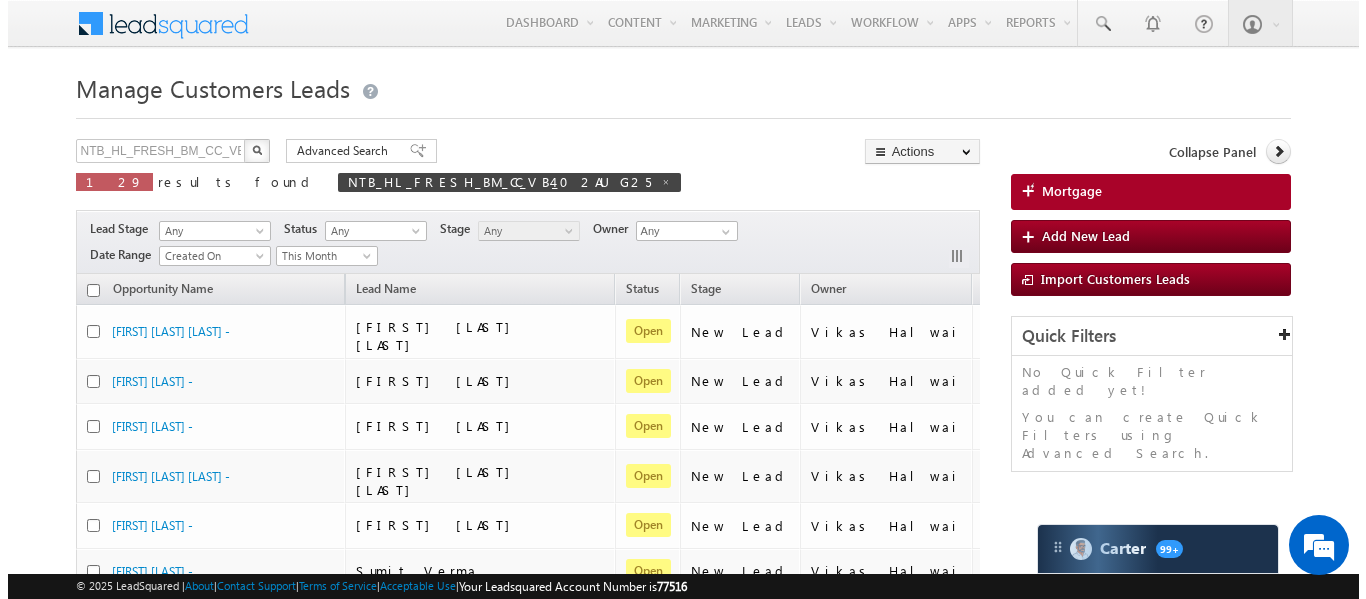 scroll, scrollTop: 0, scrollLeft: 0, axis: both 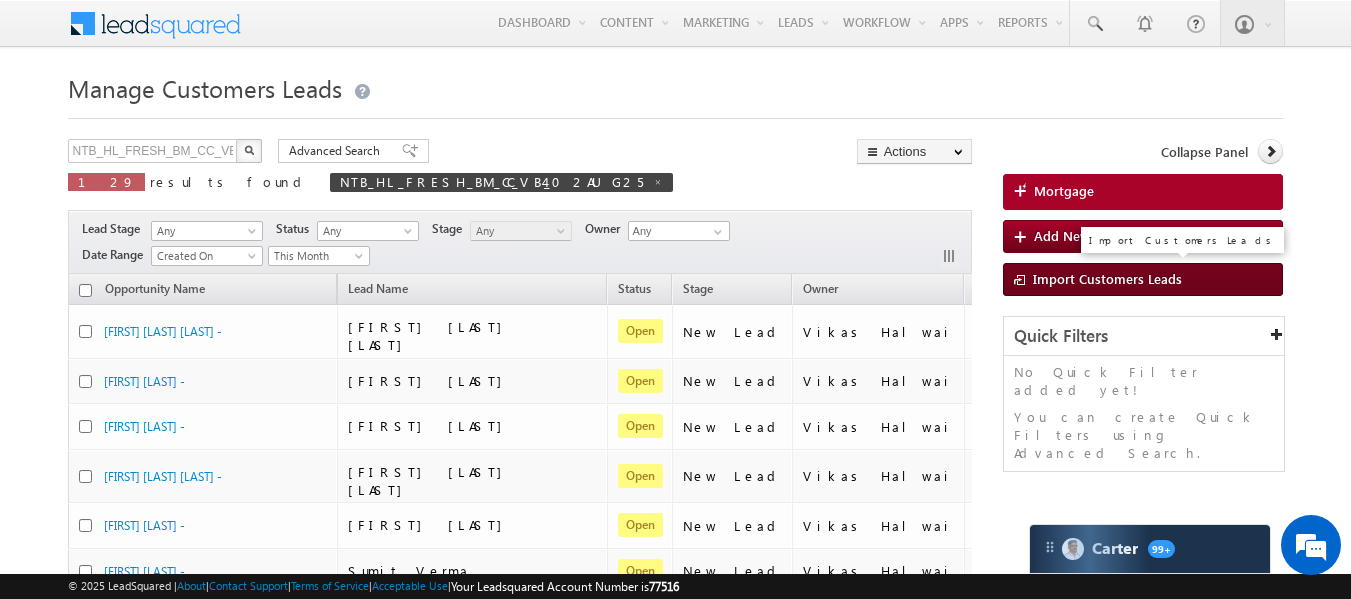 click on "Import Customers Leads" at bounding box center [1107, 278] 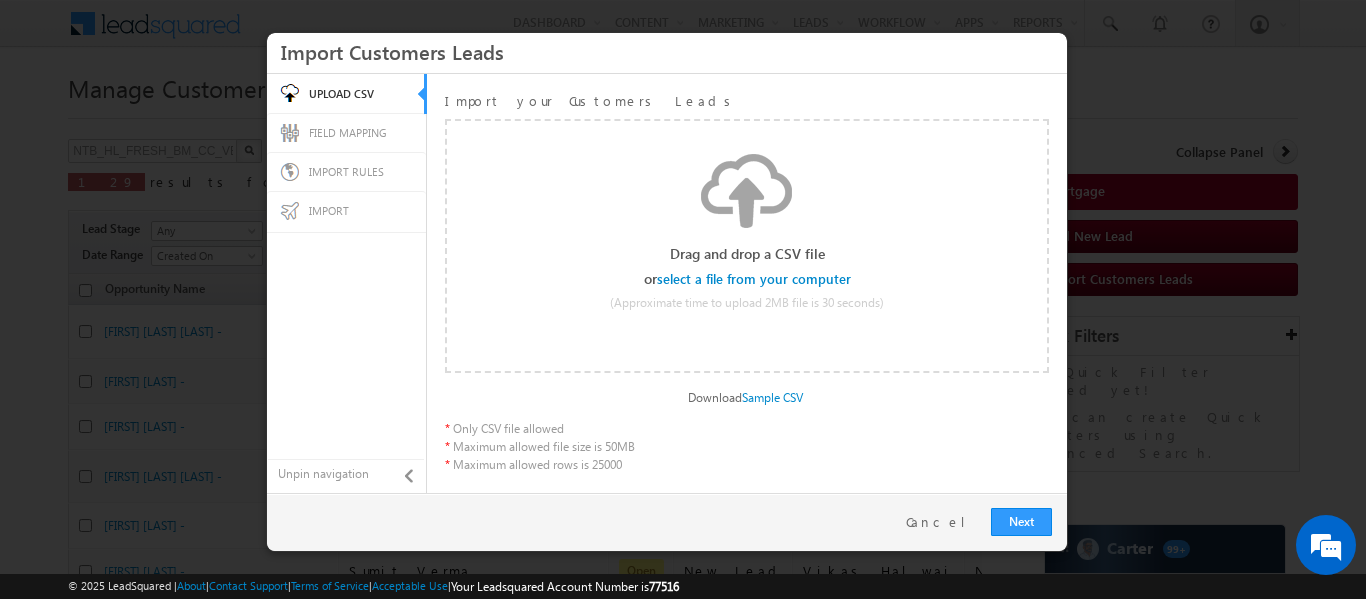 click at bounding box center [755, 279] 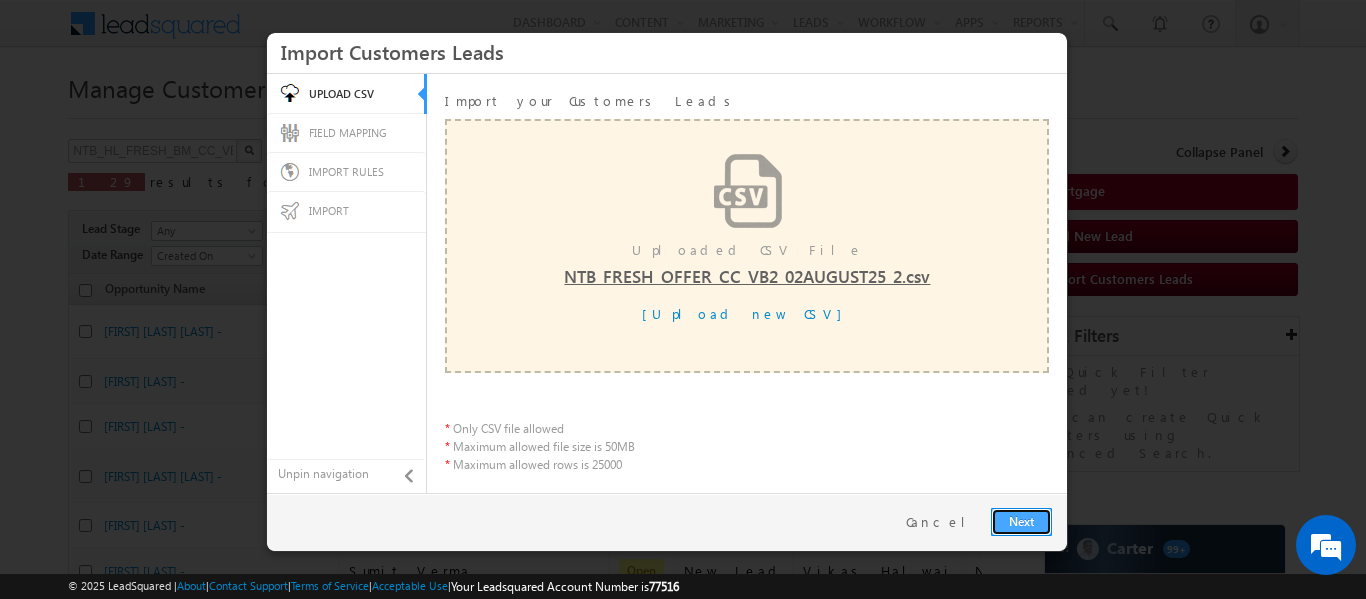 click on "Next" at bounding box center (1021, 522) 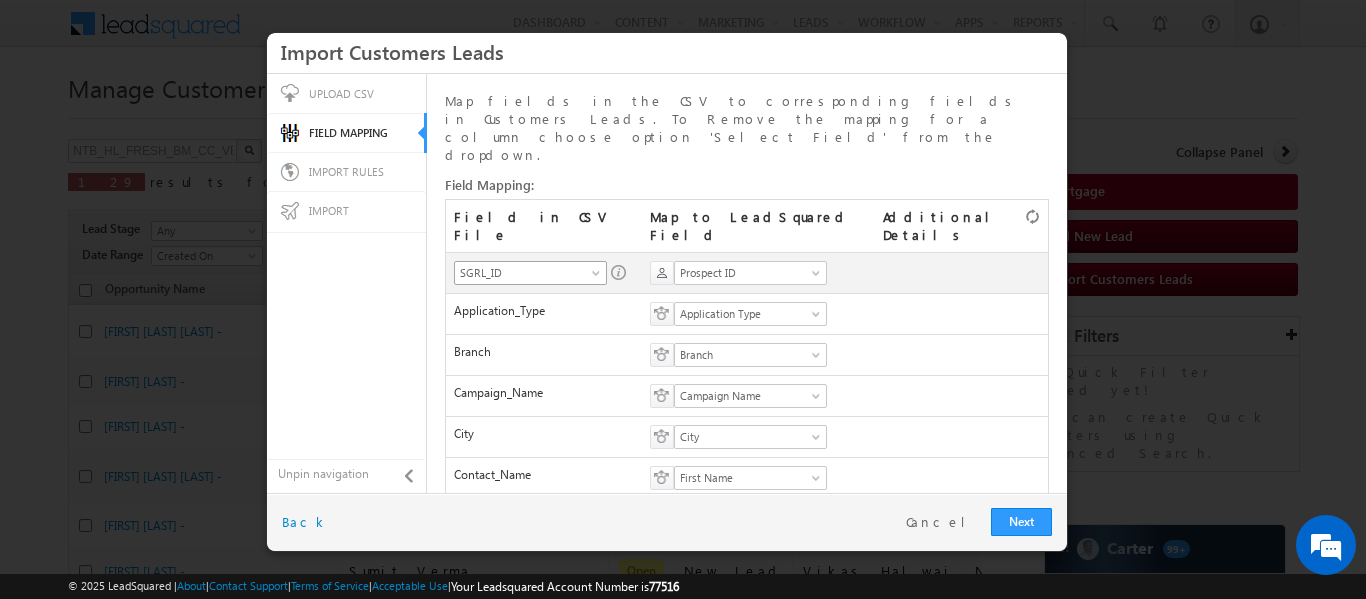 click on "SGRL_ID" at bounding box center (524, 273) 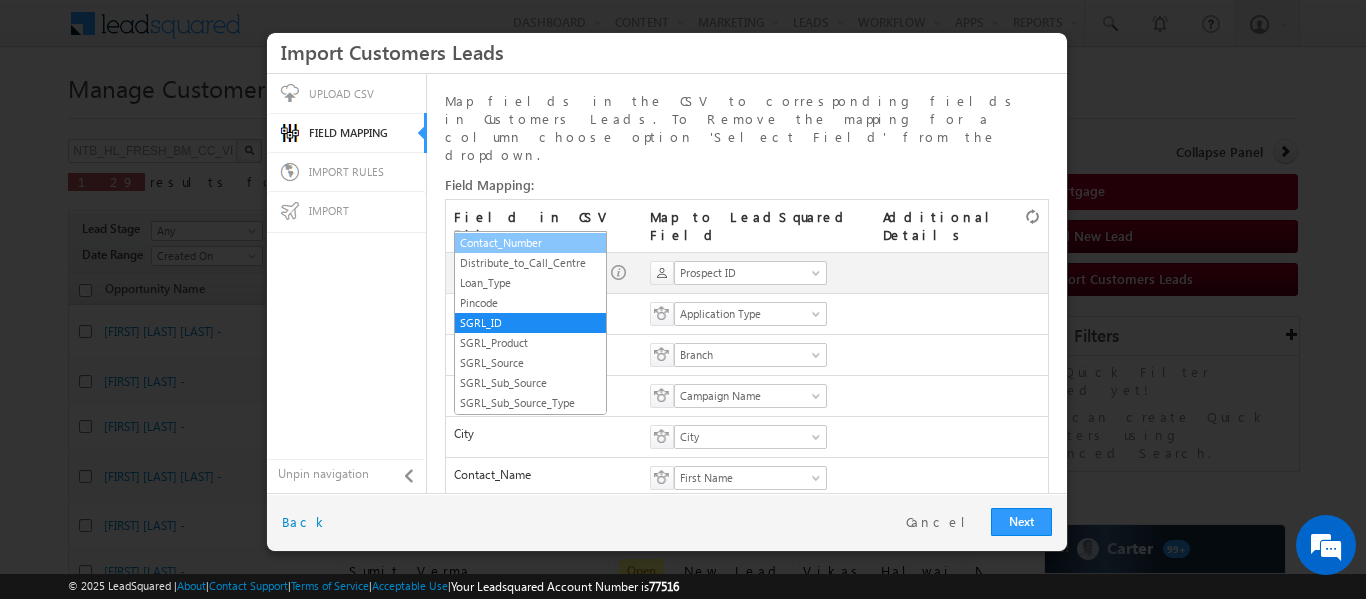 click on "Contact_Number" at bounding box center [530, 243] 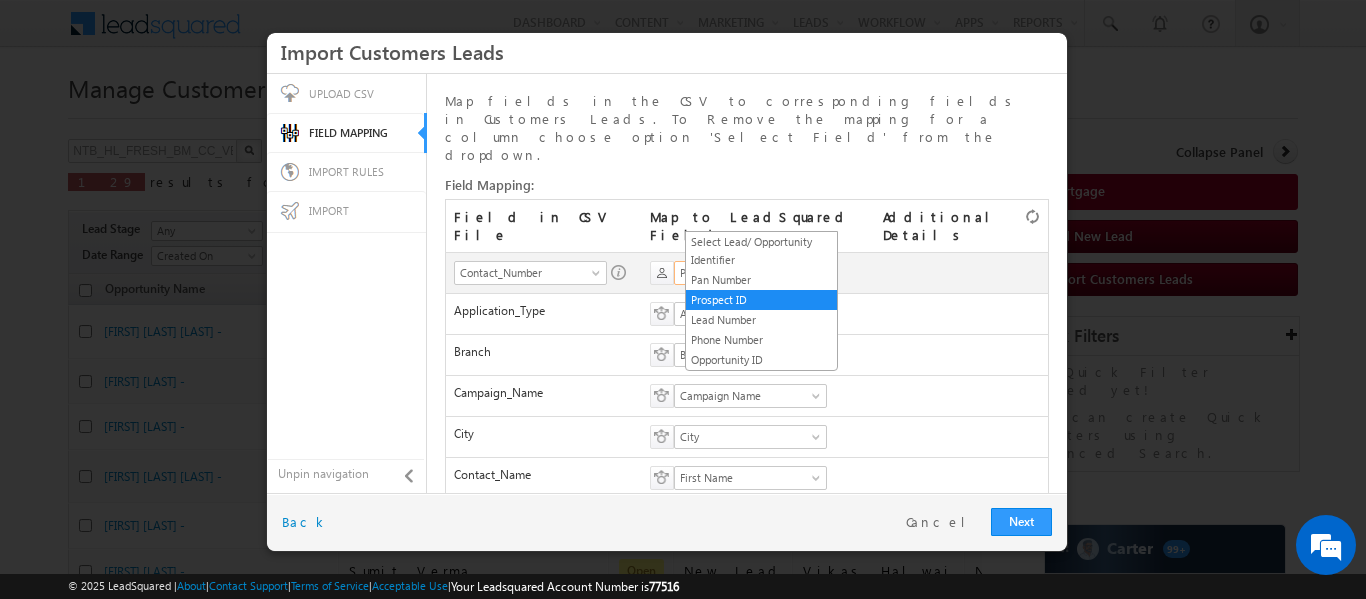 click on "Prospect ID" at bounding box center (744, 273) 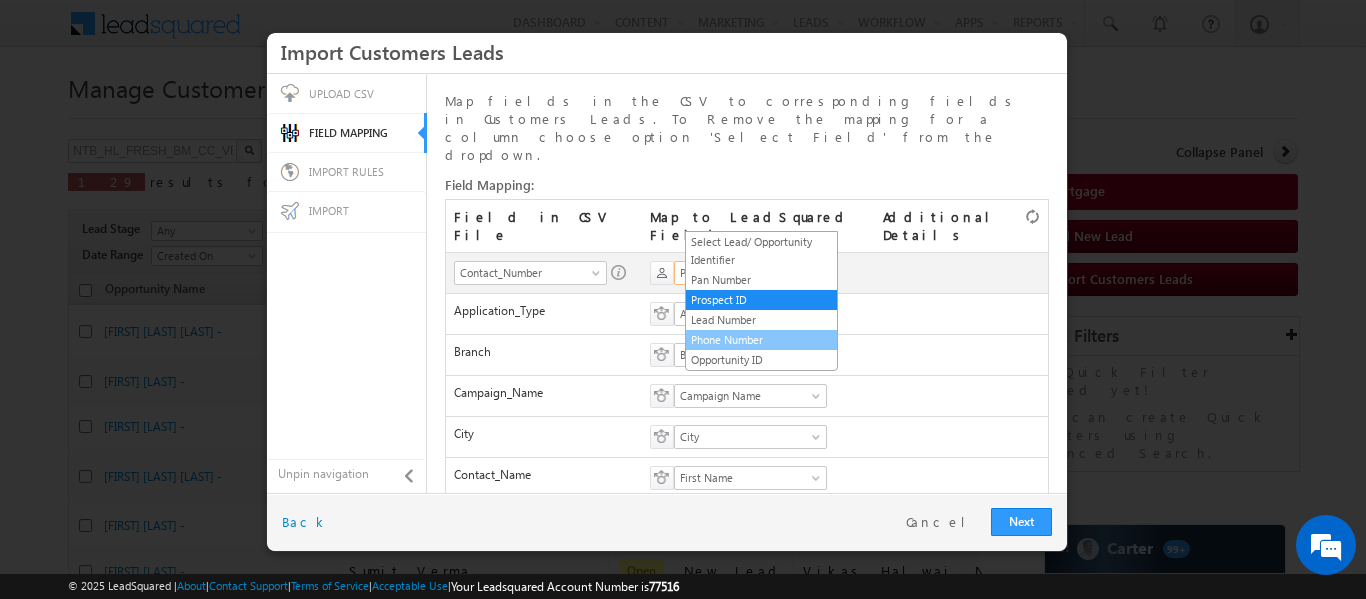 click on "Phone Number" at bounding box center [761, 340] 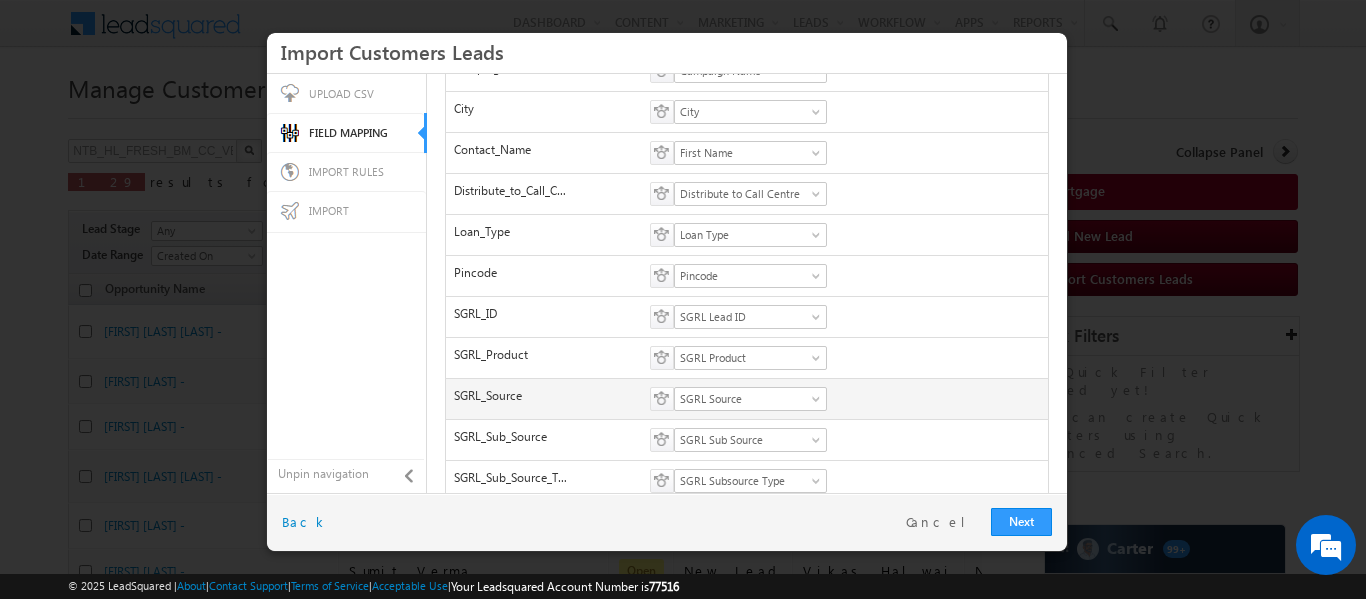 scroll, scrollTop: 375, scrollLeft: 0, axis: vertical 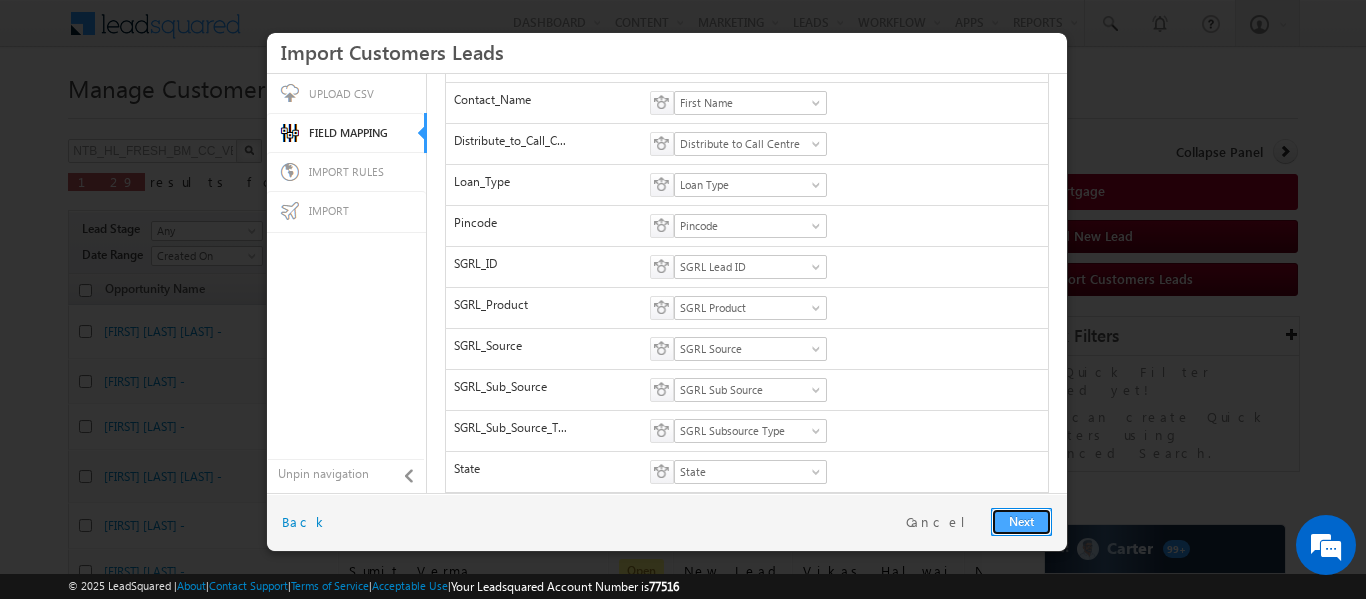 click on "Next" at bounding box center [1021, 522] 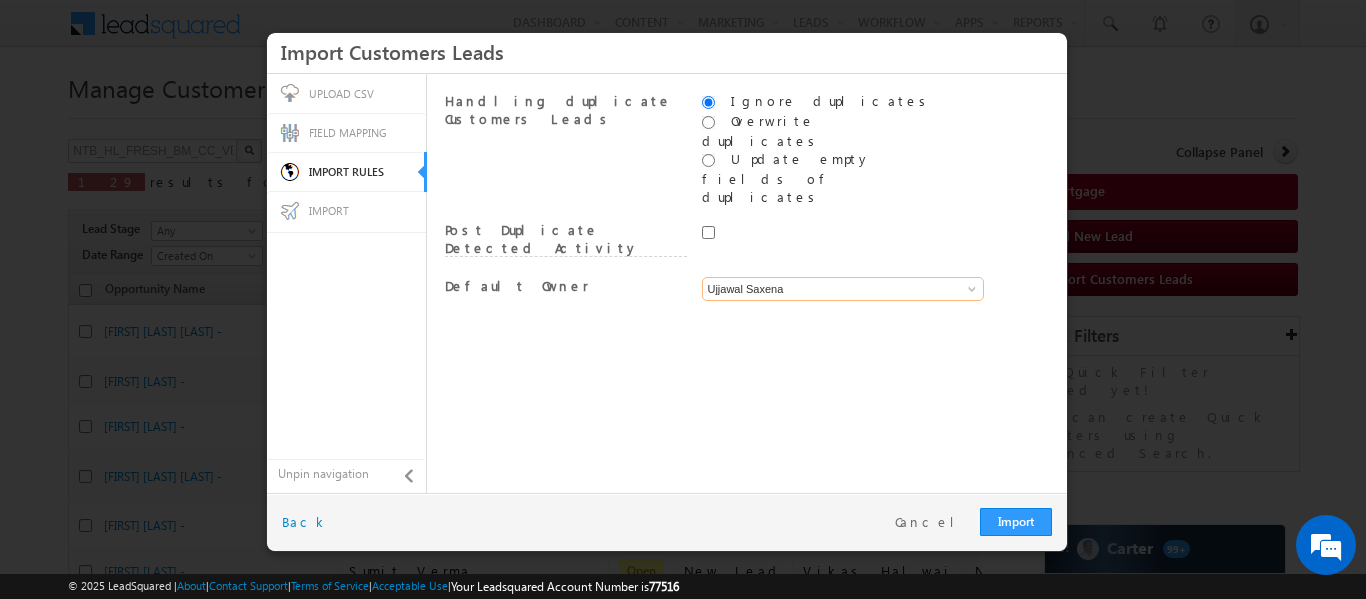 click on "Ujjawal Saxena" at bounding box center [843, 289] 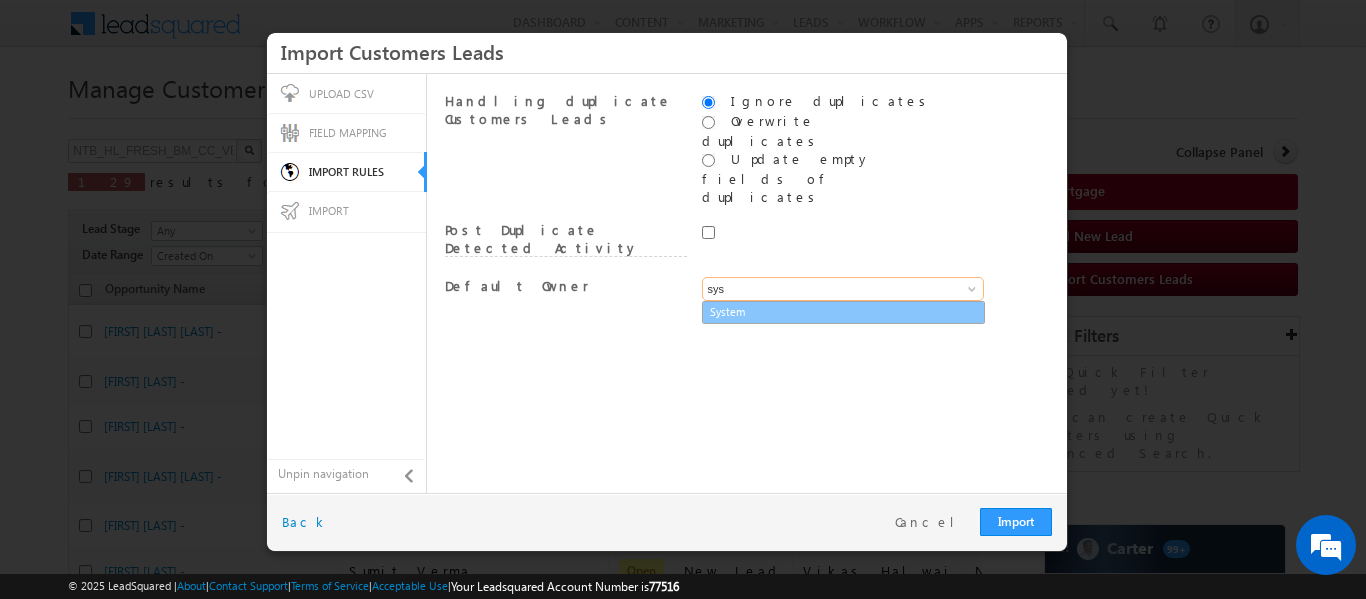 click on "System" at bounding box center (843, 312) 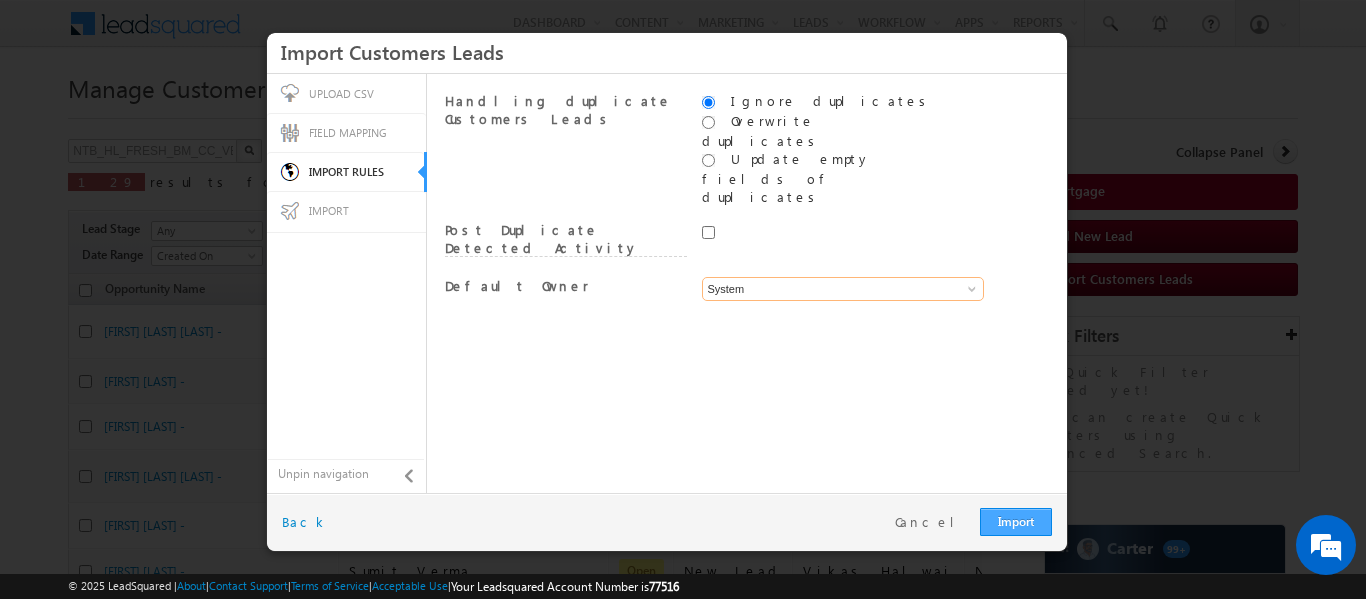 type on "System" 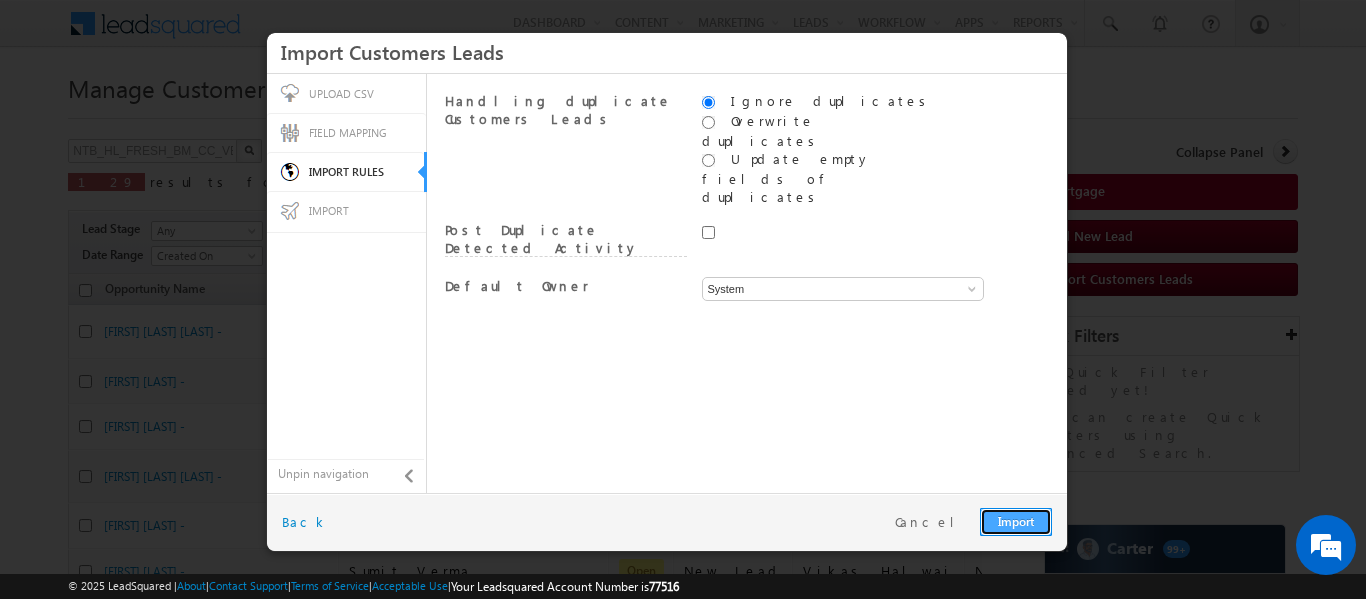 click on "Import" at bounding box center [1016, 522] 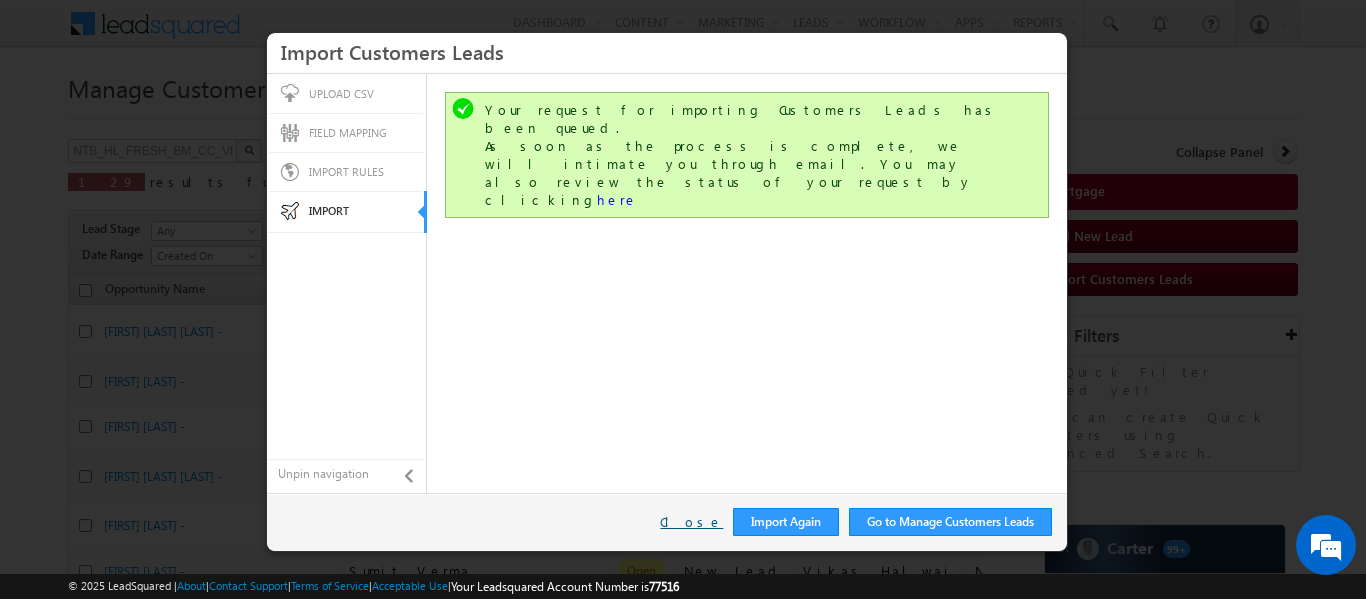 click on "Close" at bounding box center (691, 522) 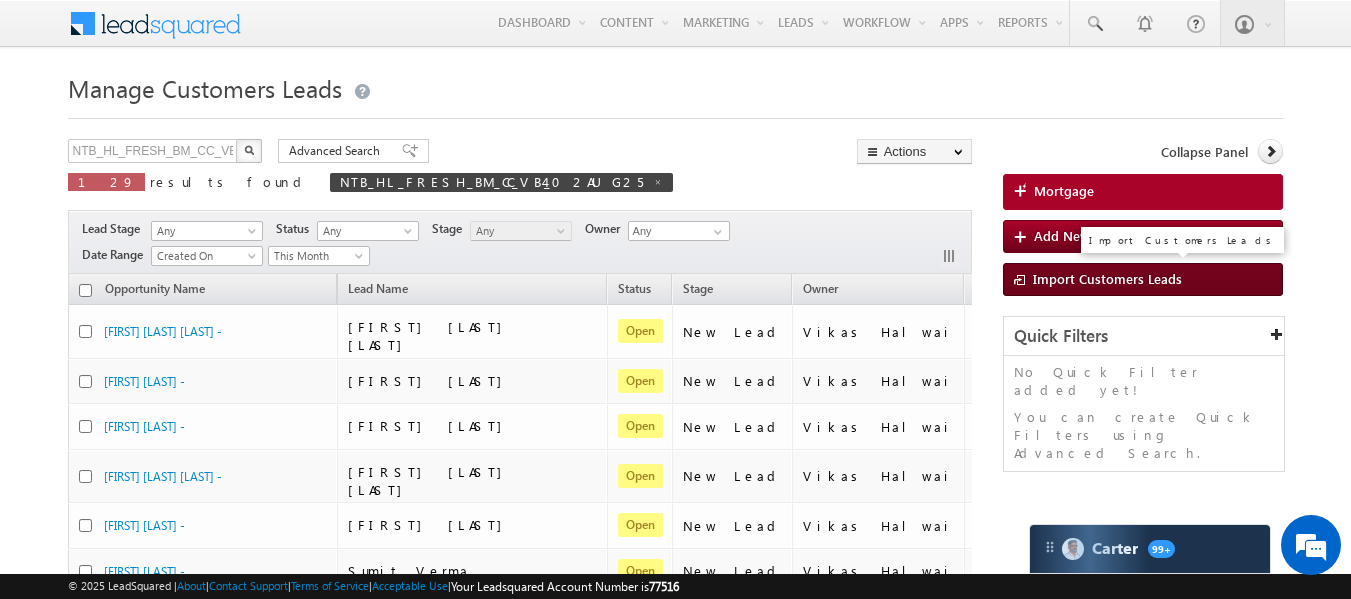 click on "Import Customers Leads" at bounding box center [1143, 279] 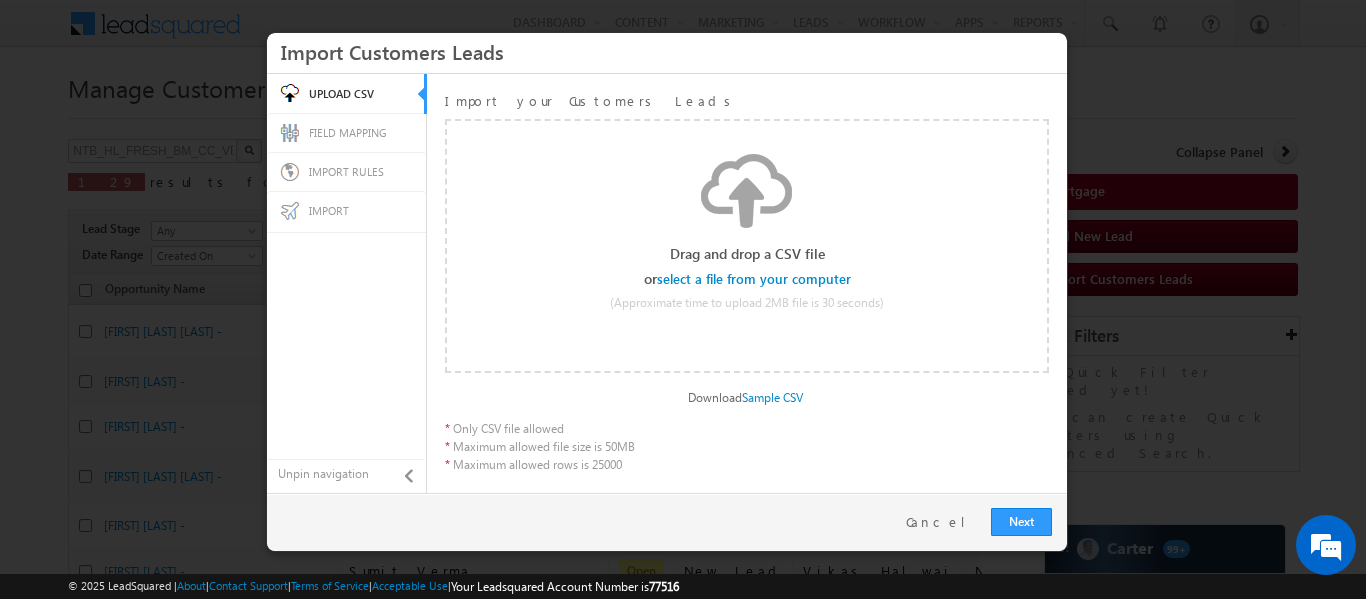 click at bounding box center [755, 279] 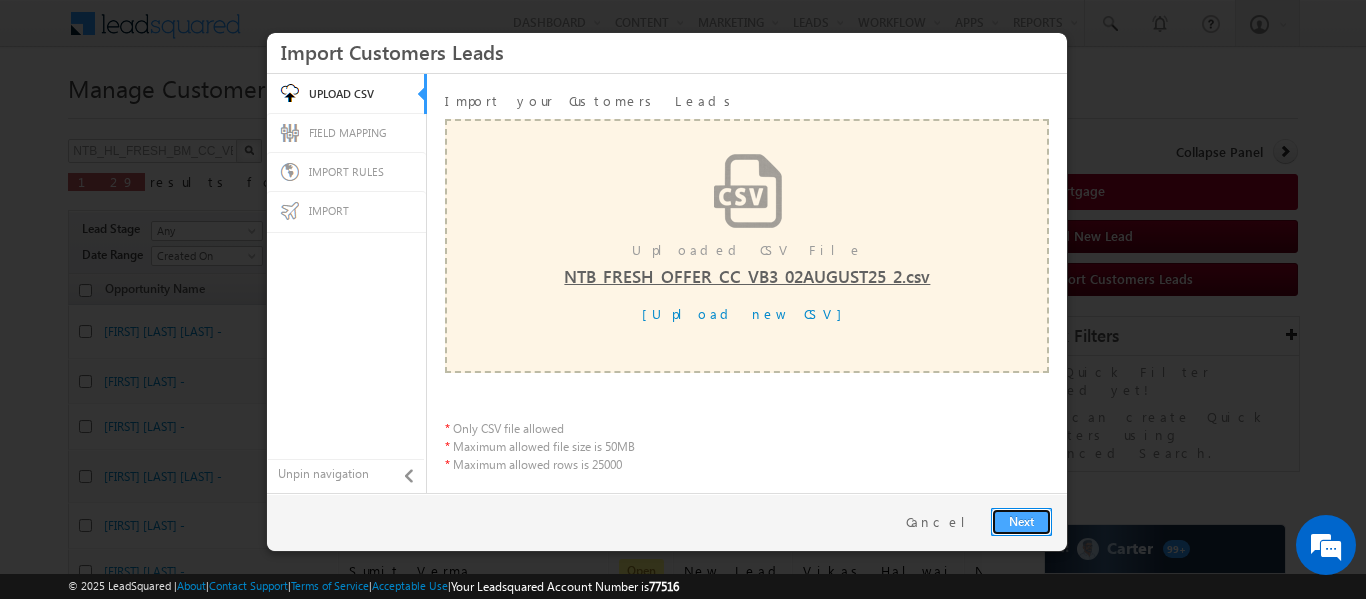 click on "Next" at bounding box center (1021, 522) 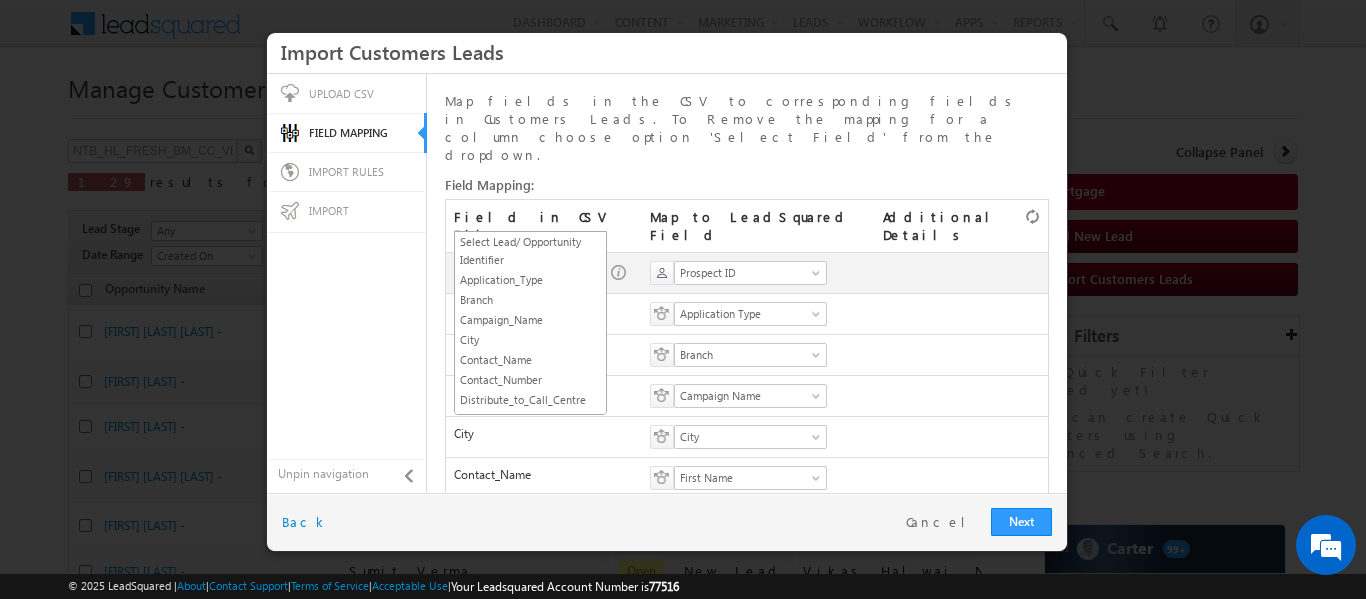 click on "SGRL_ID" at bounding box center [524, 273] 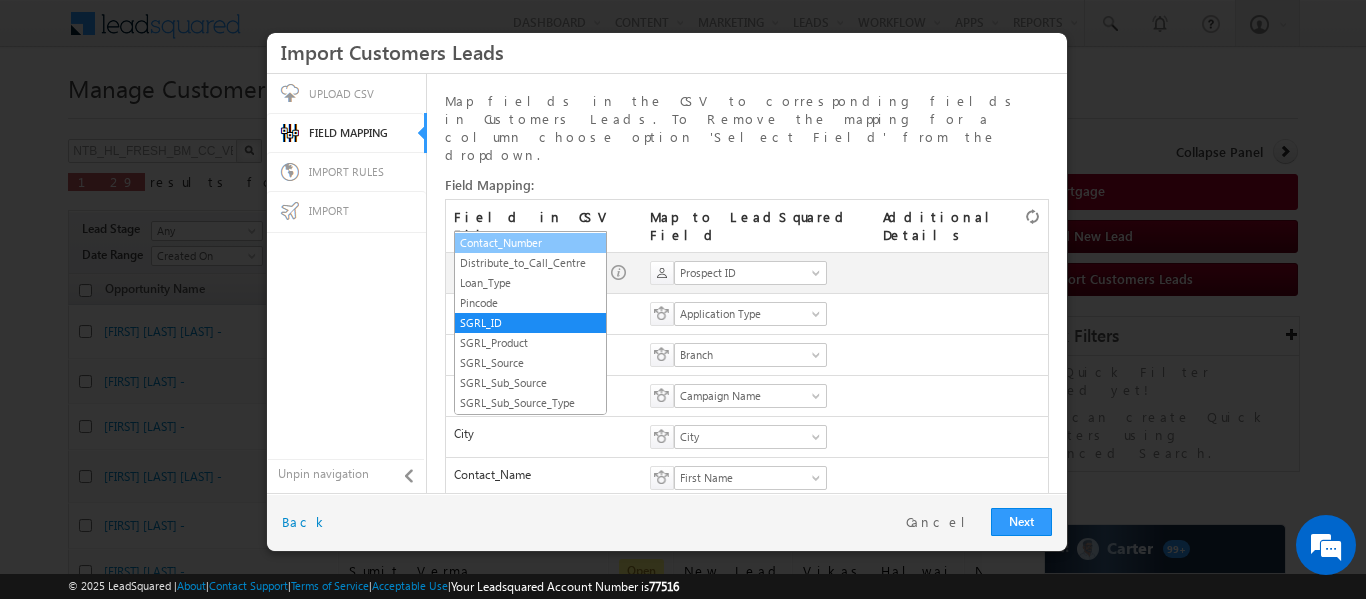 click on "Contact_Number" at bounding box center (530, 243) 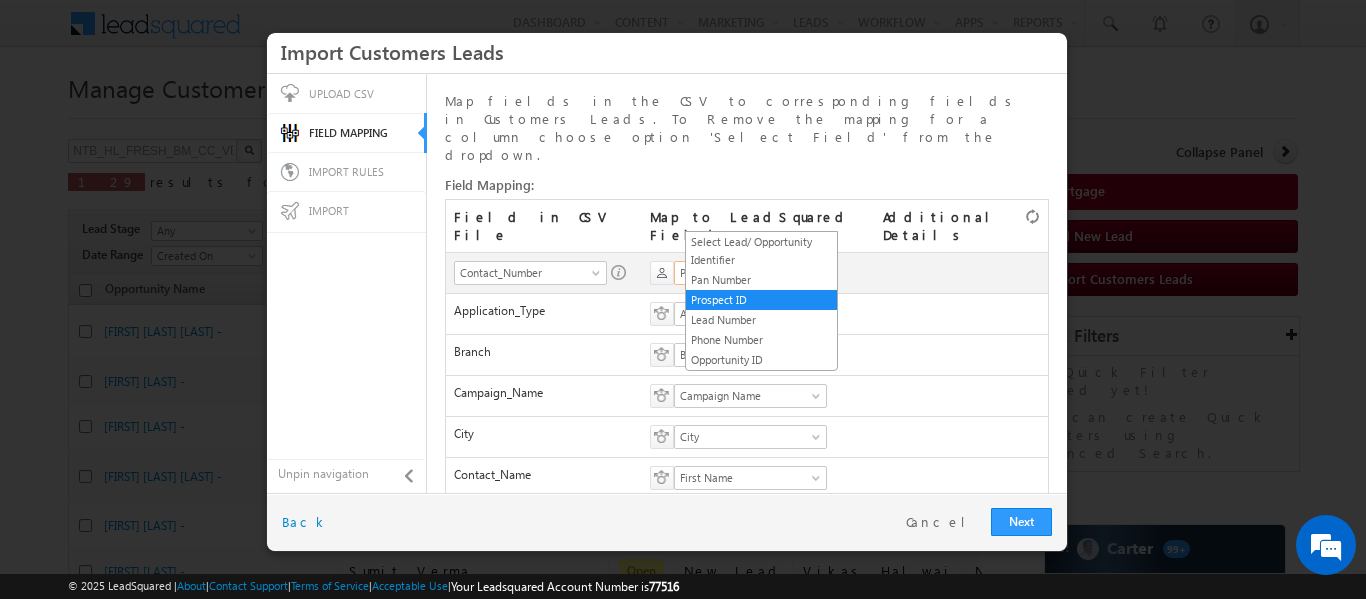 click on "Prospect ID" at bounding box center (744, 273) 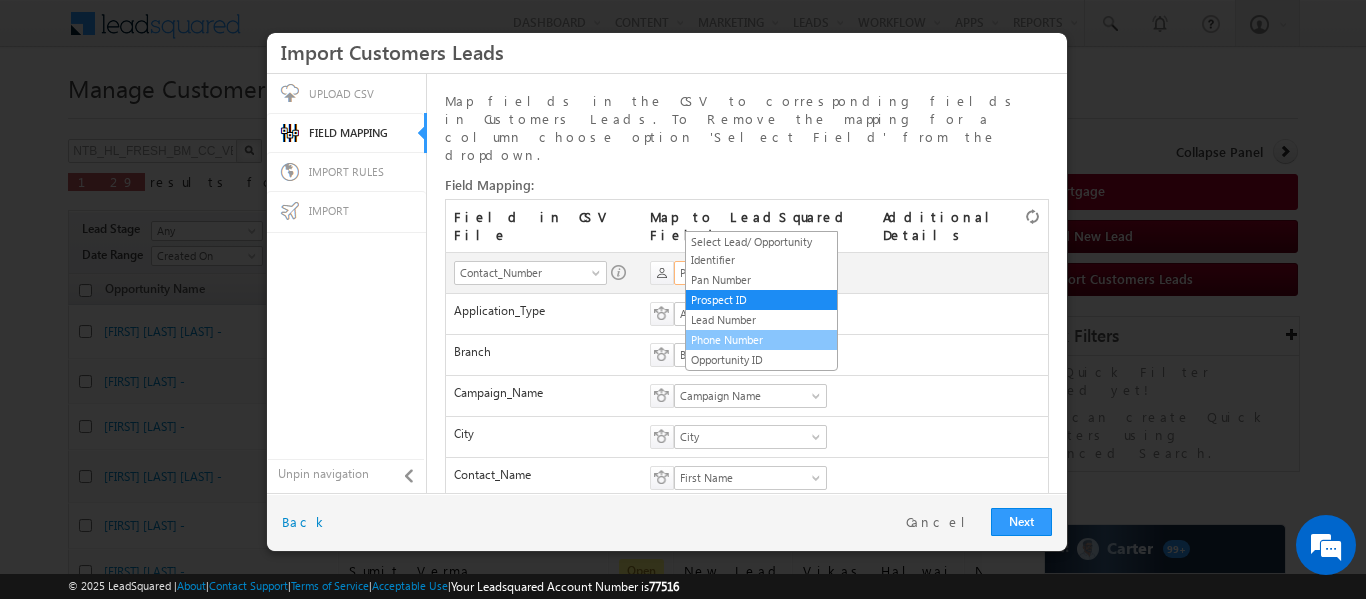 click on "Phone Number" at bounding box center (761, 340) 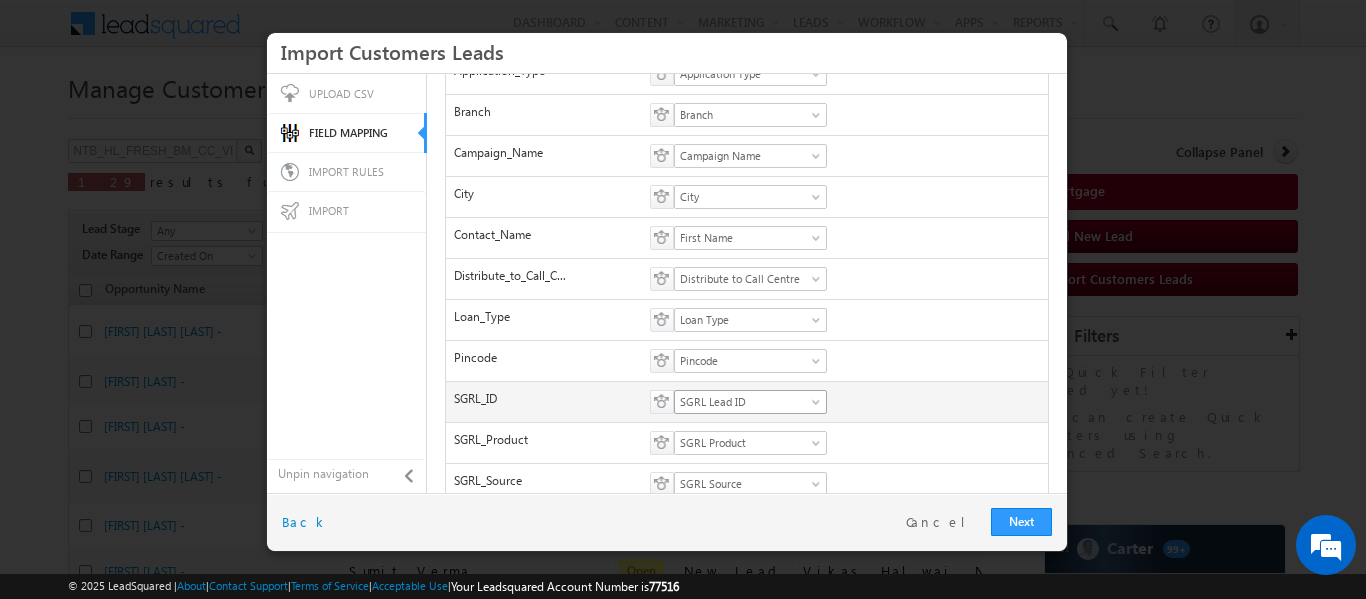 scroll, scrollTop: 375, scrollLeft: 0, axis: vertical 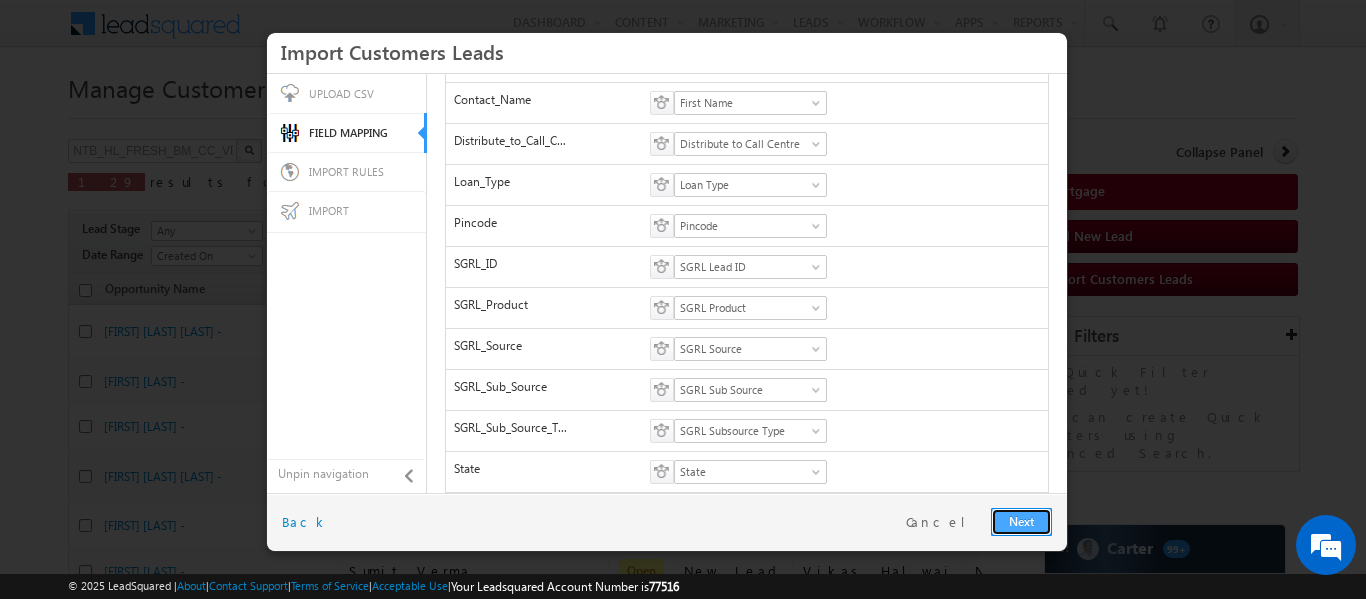 click on "Next" at bounding box center [1021, 522] 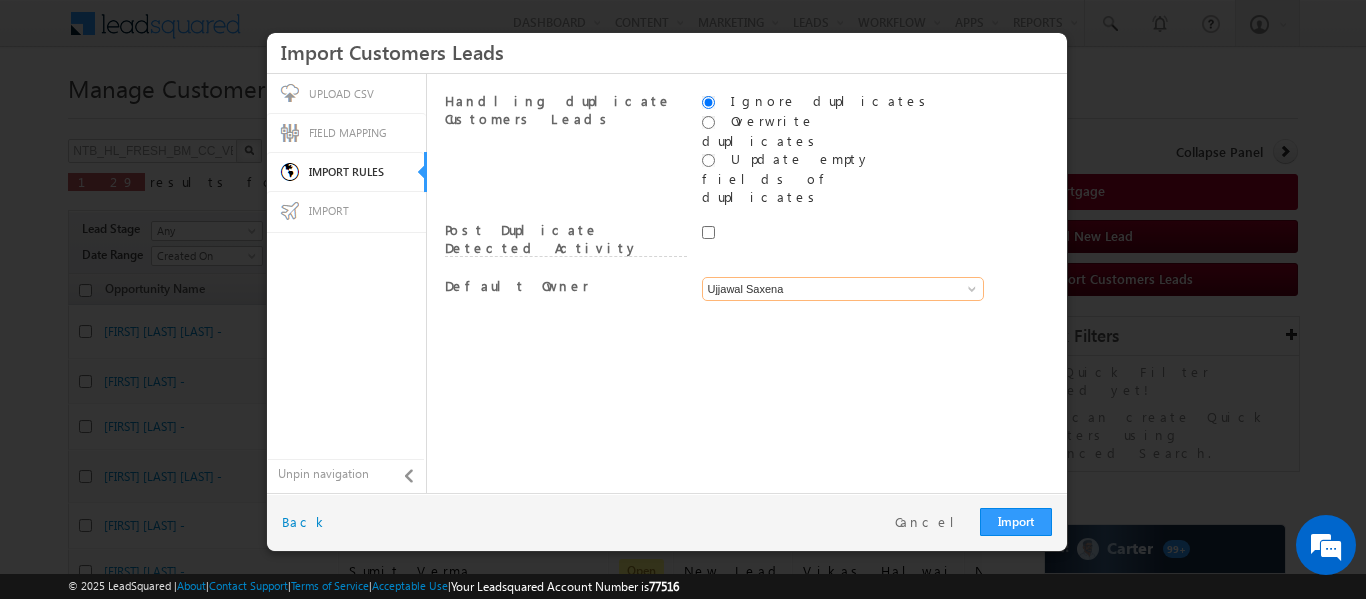 click on "Ujjawal Saxena" at bounding box center (843, 289) 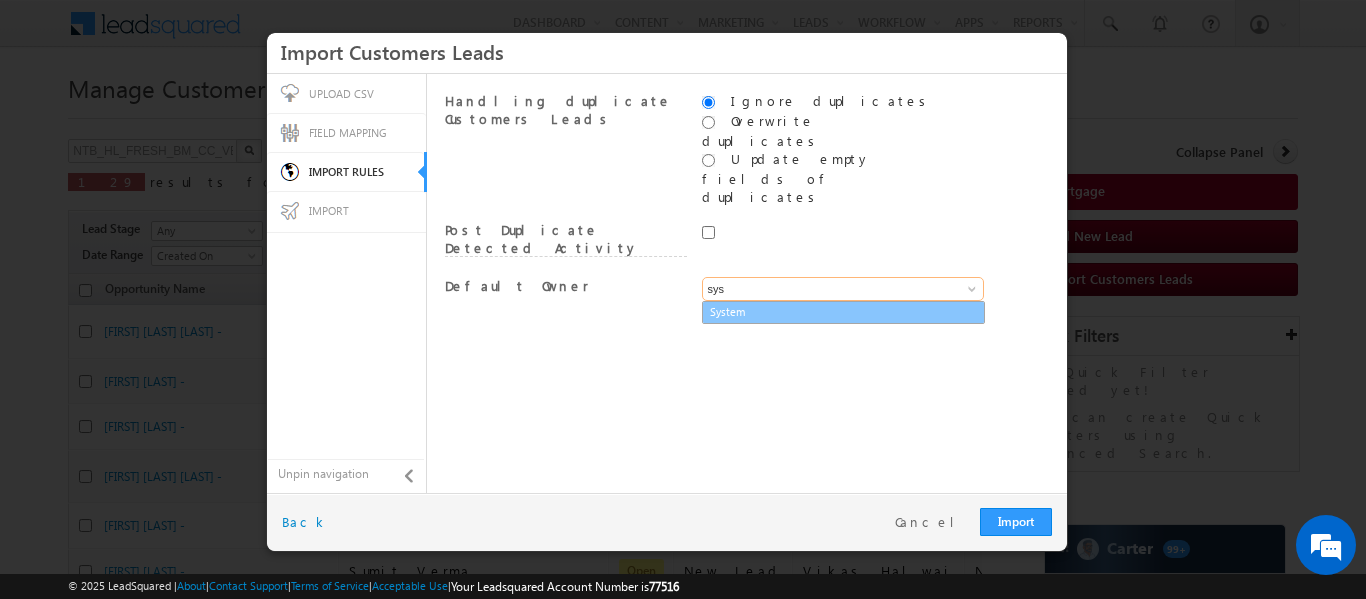 click on "System" at bounding box center [843, 312] 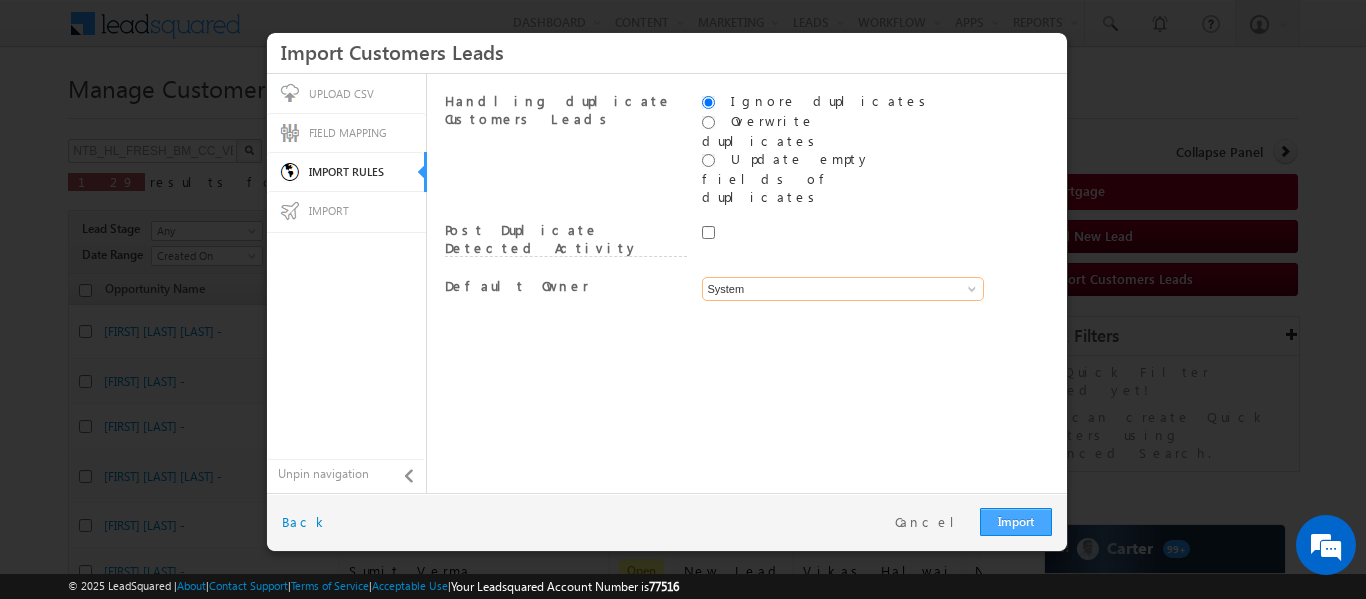 type on "System" 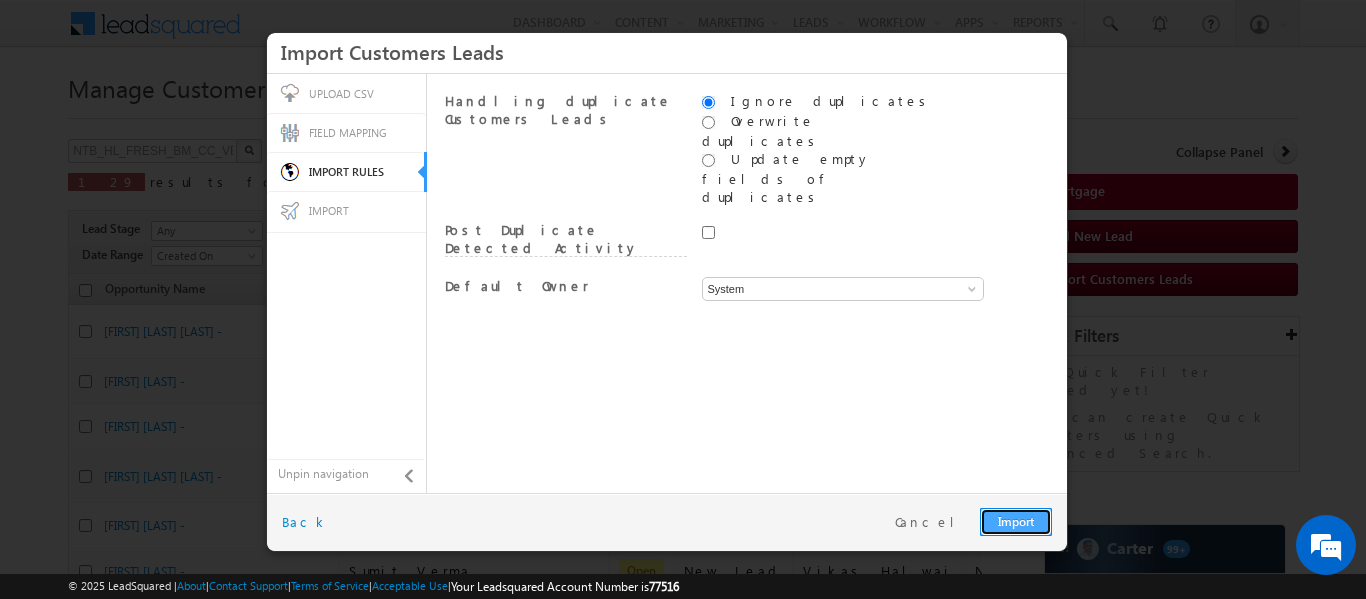 click on "Import" at bounding box center [1016, 522] 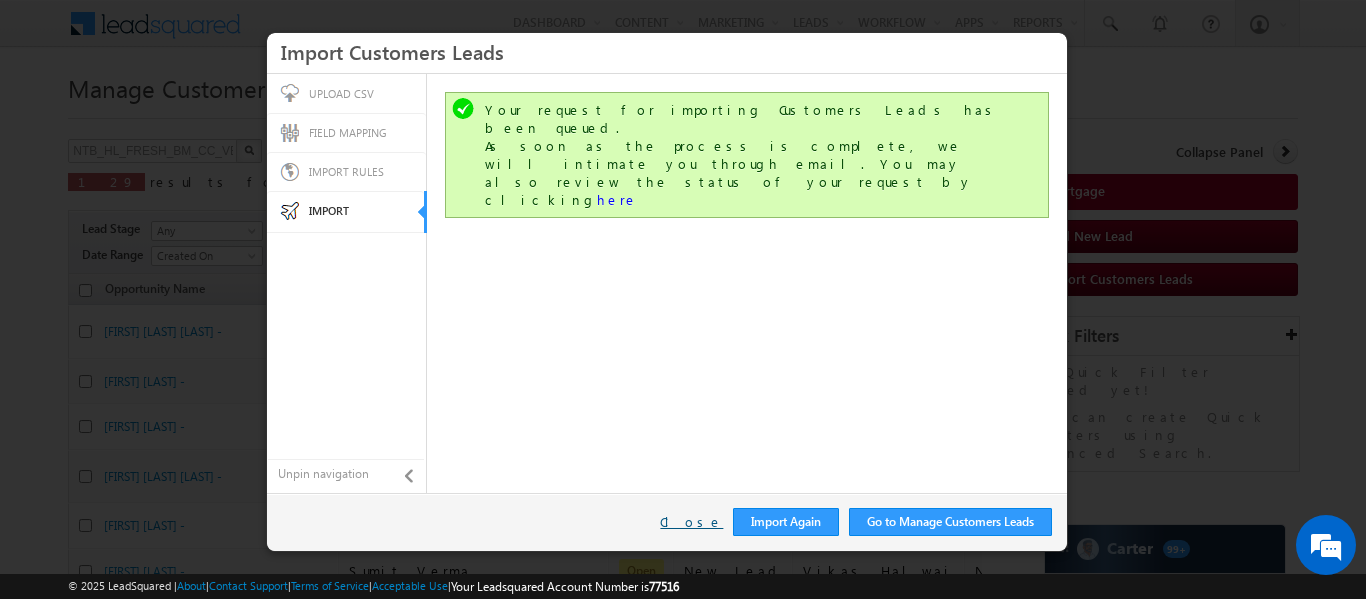 click on "Close" at bounding box center [691, 522] 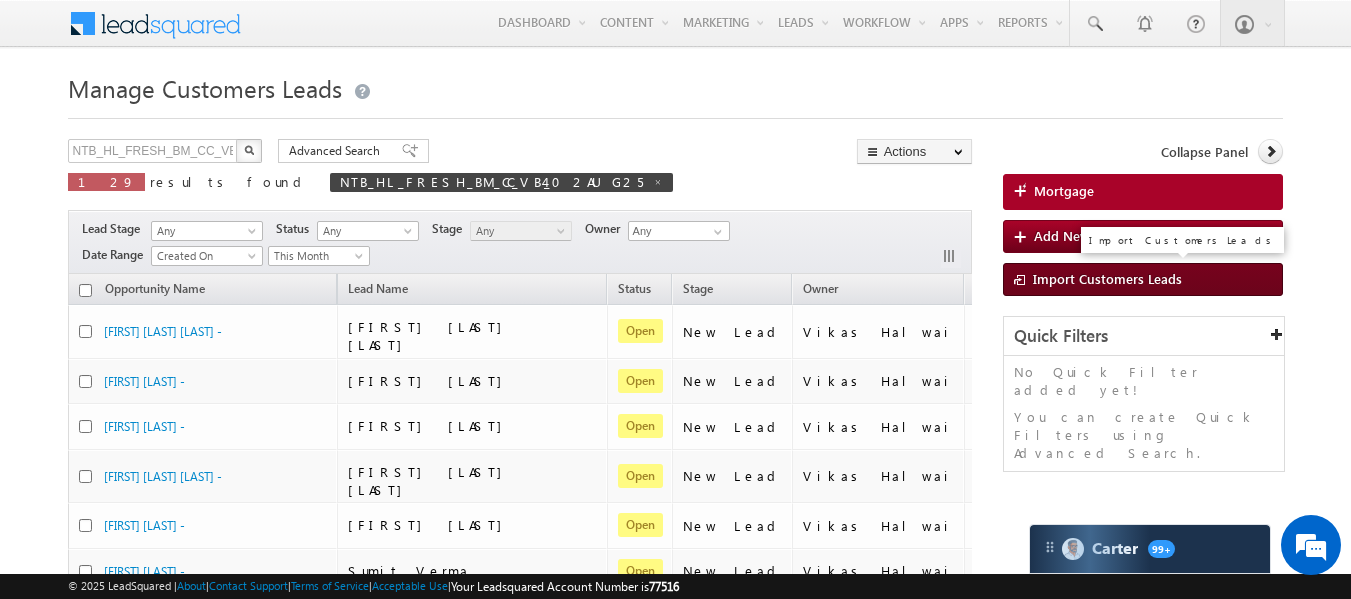 click at bounding box center (1023, 281) 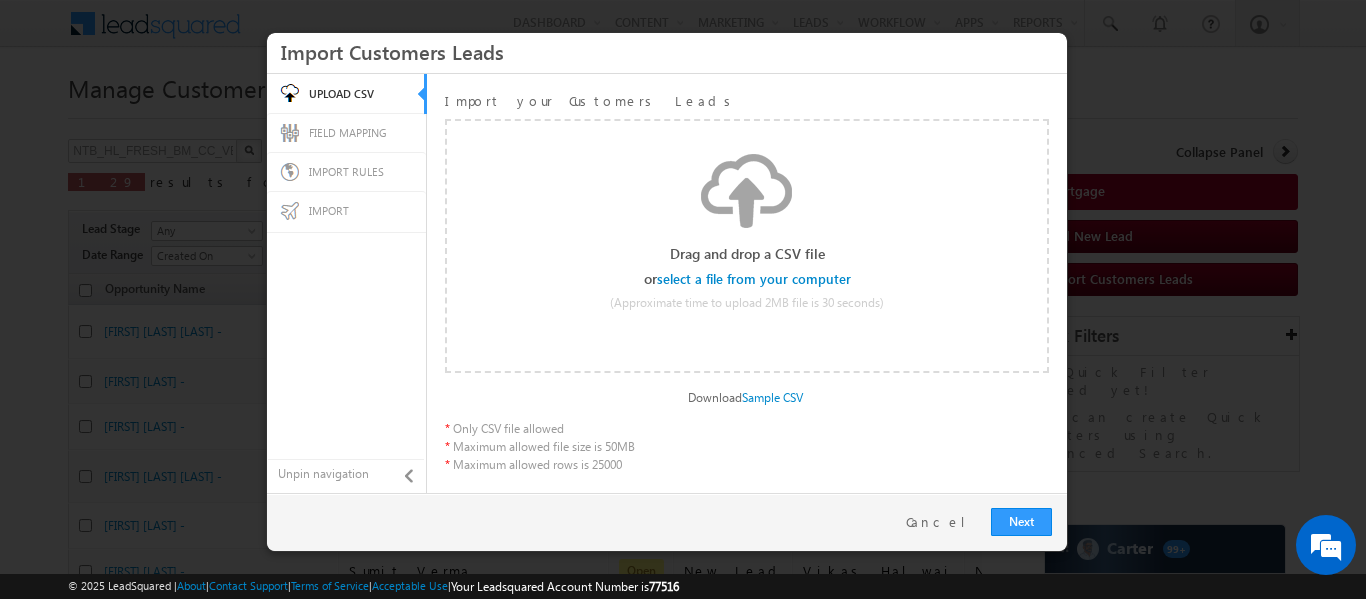 click at bounding box center (755, 279) 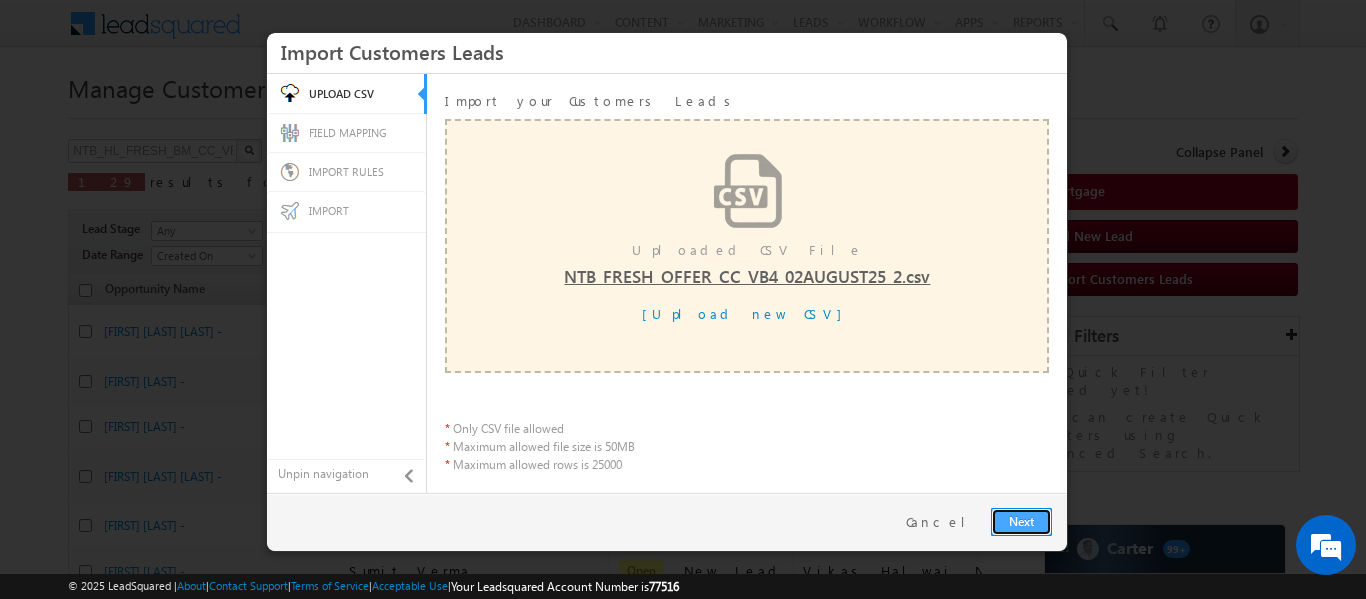 click on "Next" at bounding box center [1021, 522] 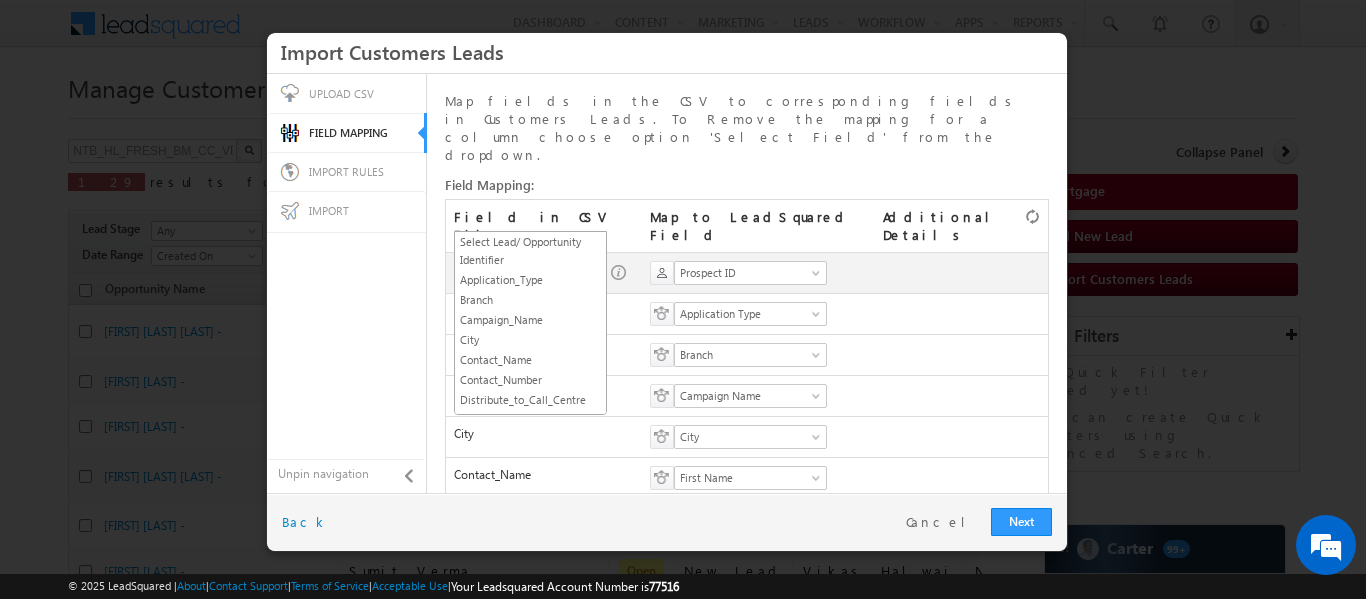 click on "SGRL_ID" at bounding box center (524, 273) 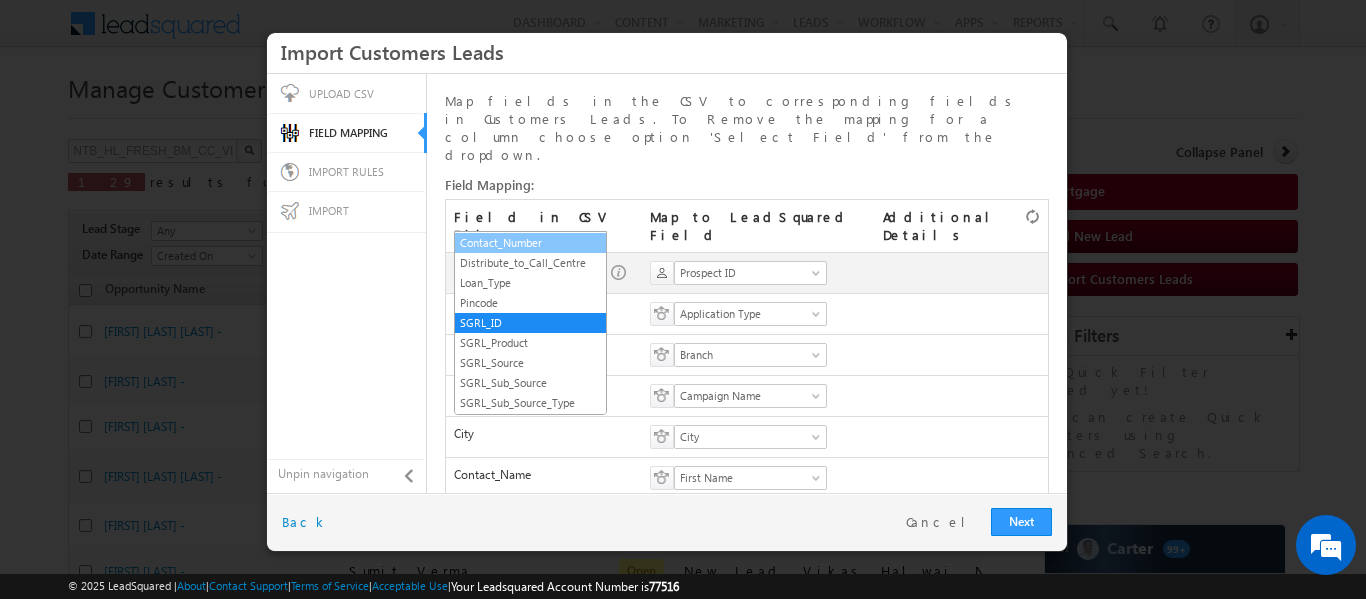 click on "Contact_Number" at bounding box center [530, 243] 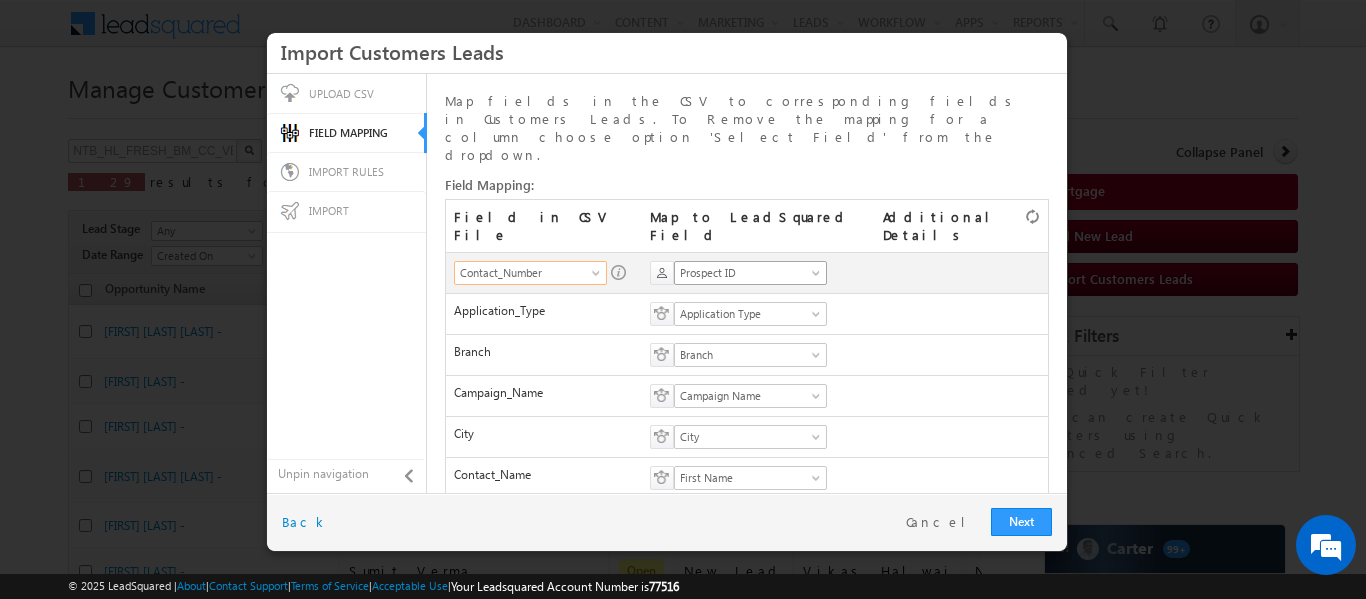 click on "Prospect ID" at bounding box center [744, 273] 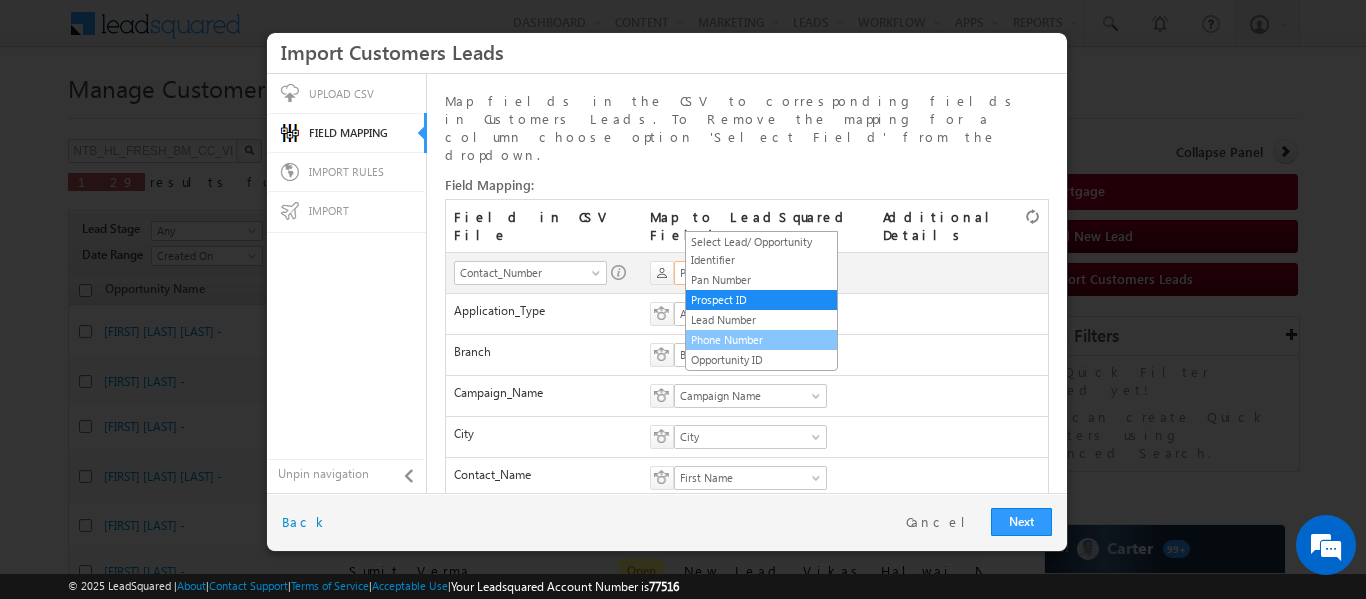 click on "Phone Number" at bounding box center (761, 340) 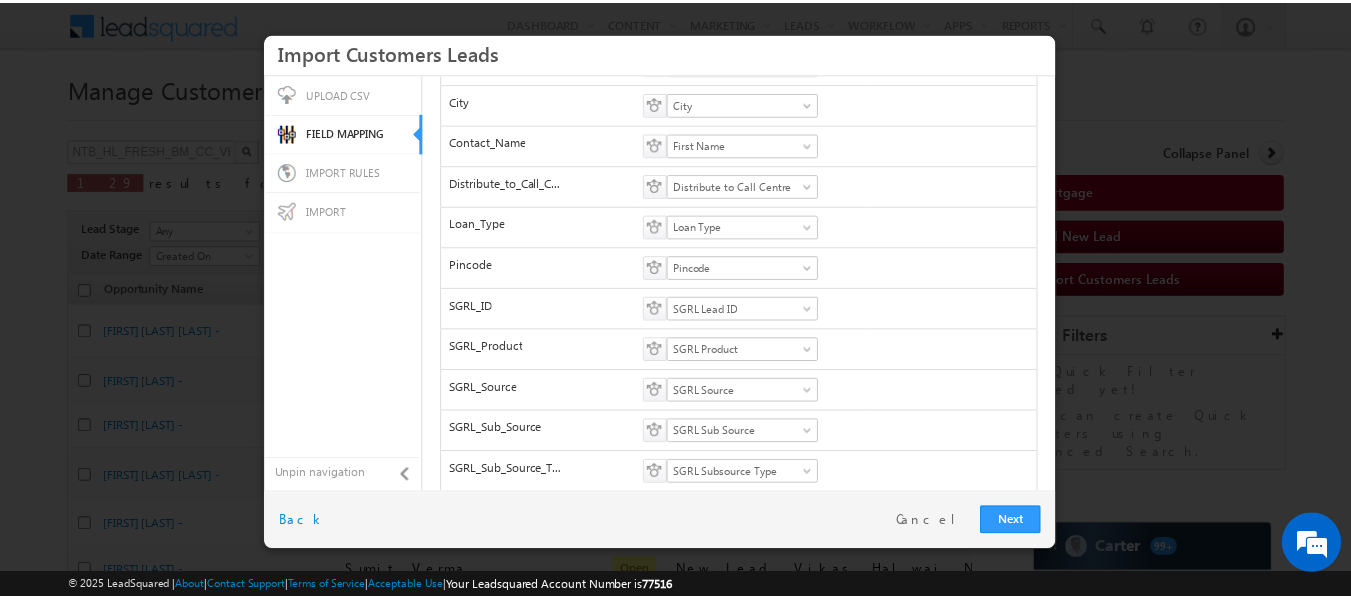 scroll, scrollTop: 334, scrollLeft: 0, axis: vertical 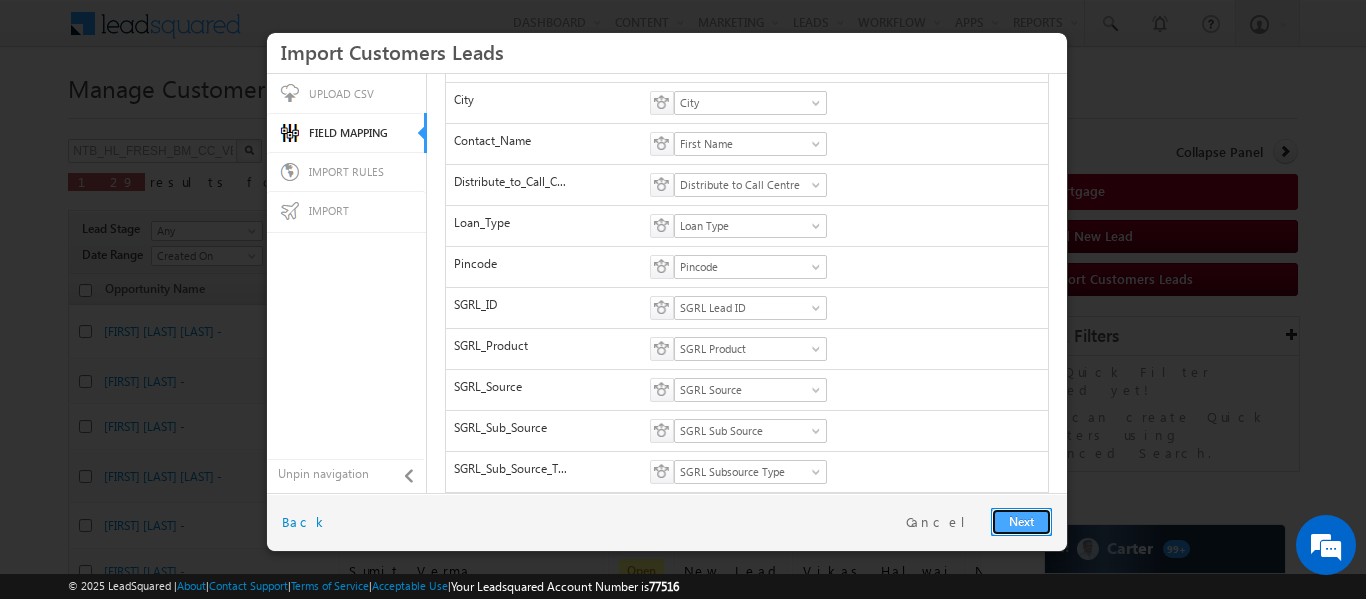 click on "Next" at bounding box center [1021, 522] 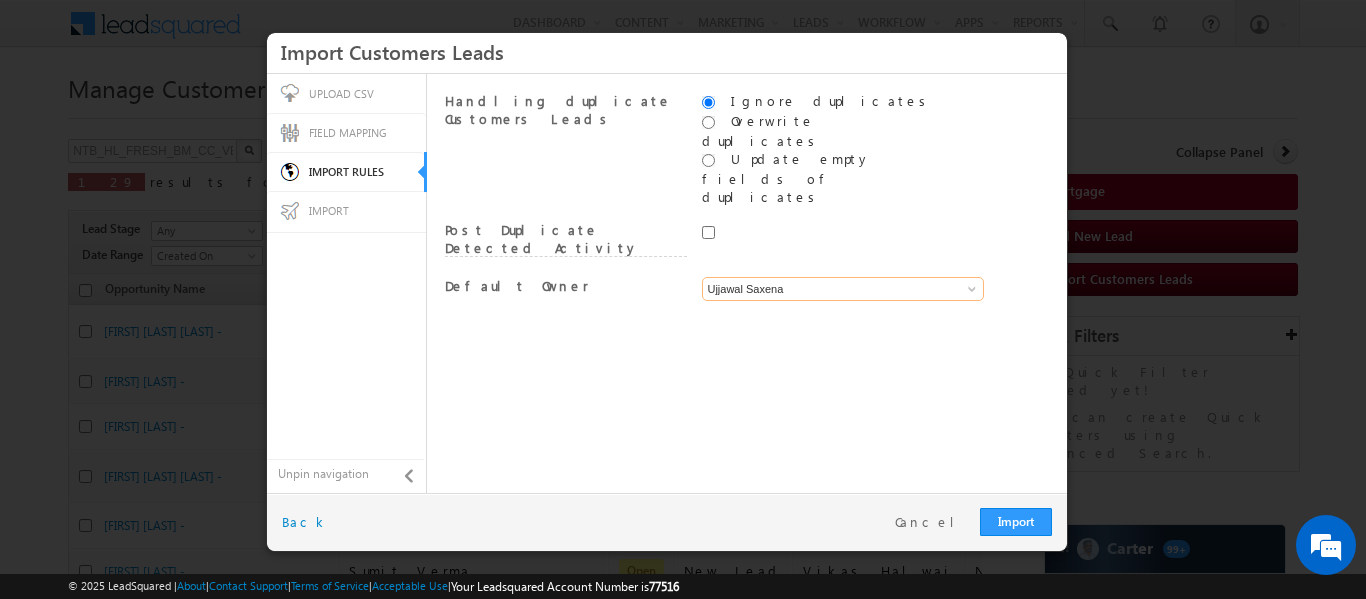 click on "Ujjawal Saxena" at bounding box center [843, 289] 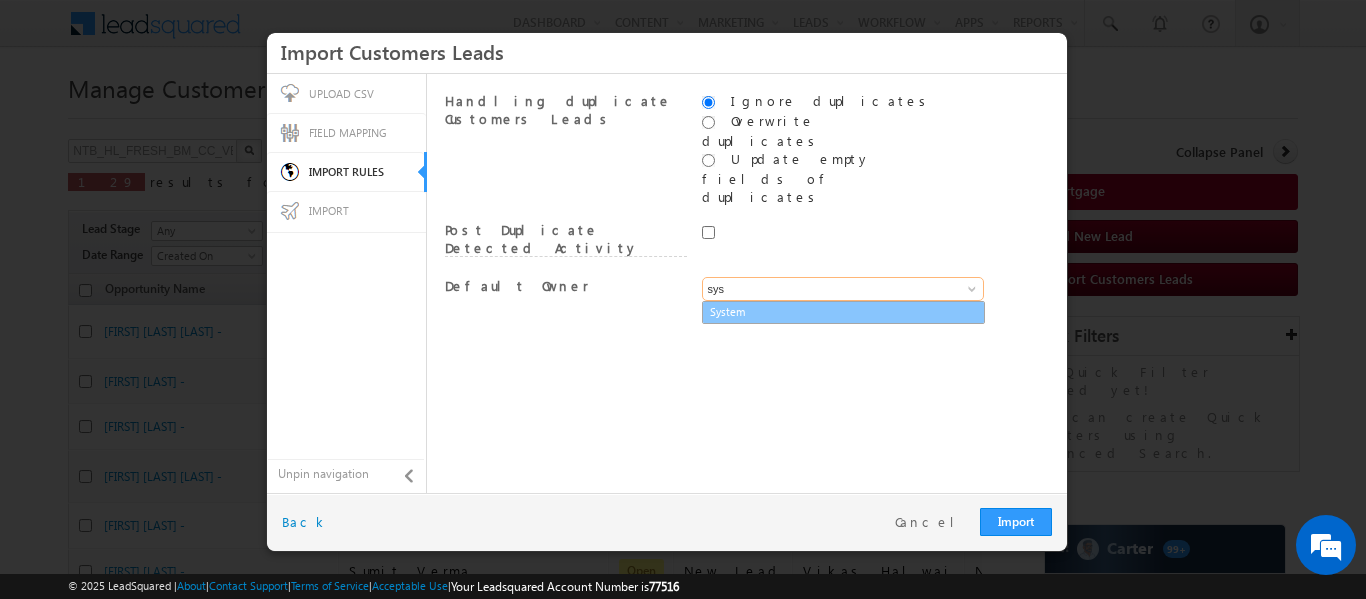 click on "System" at bounding box center (843, 312) 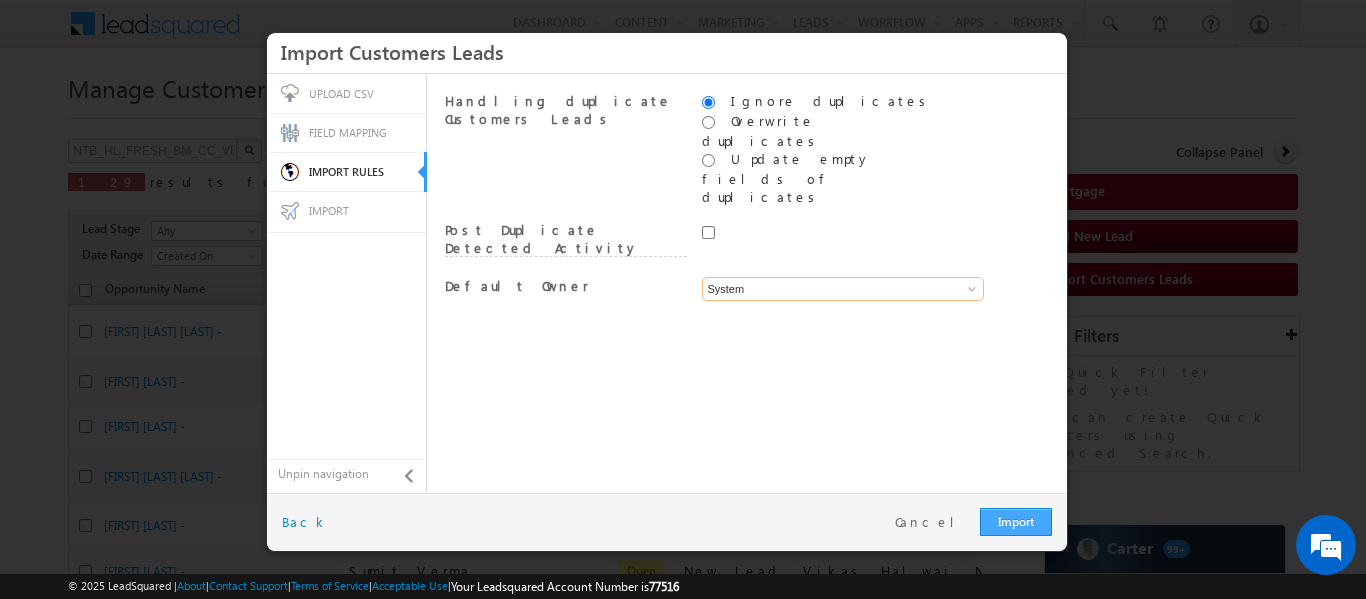type on "System" 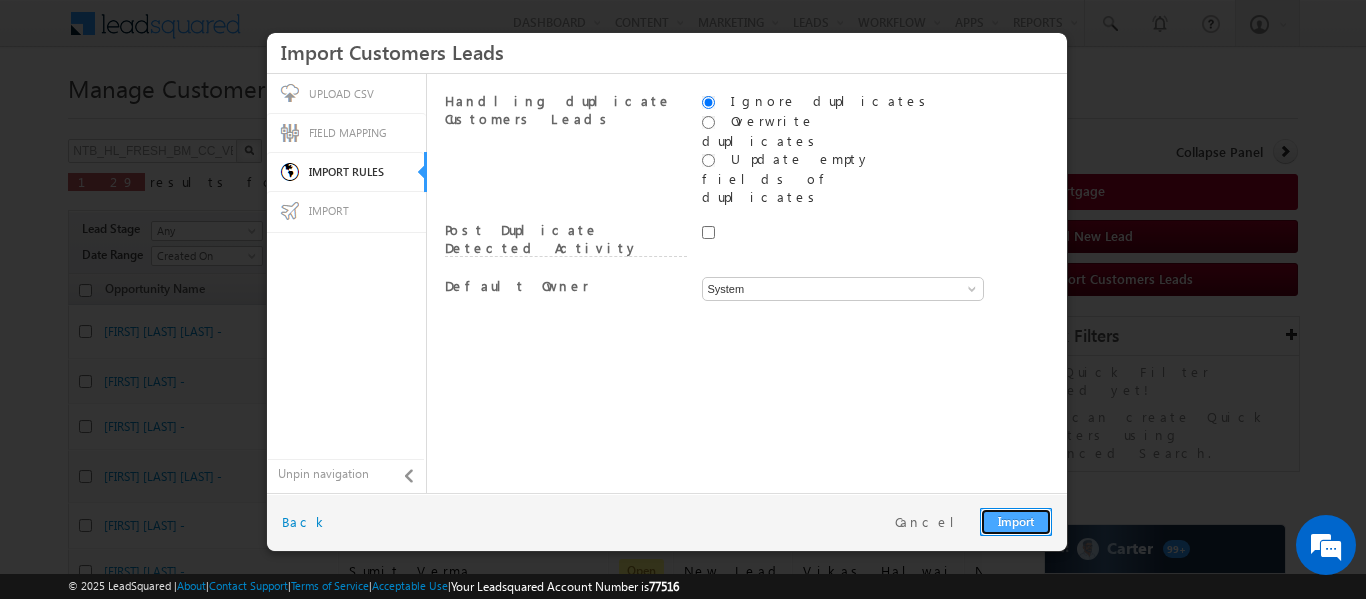 click on "Import" at bounding box center [1016, 522] 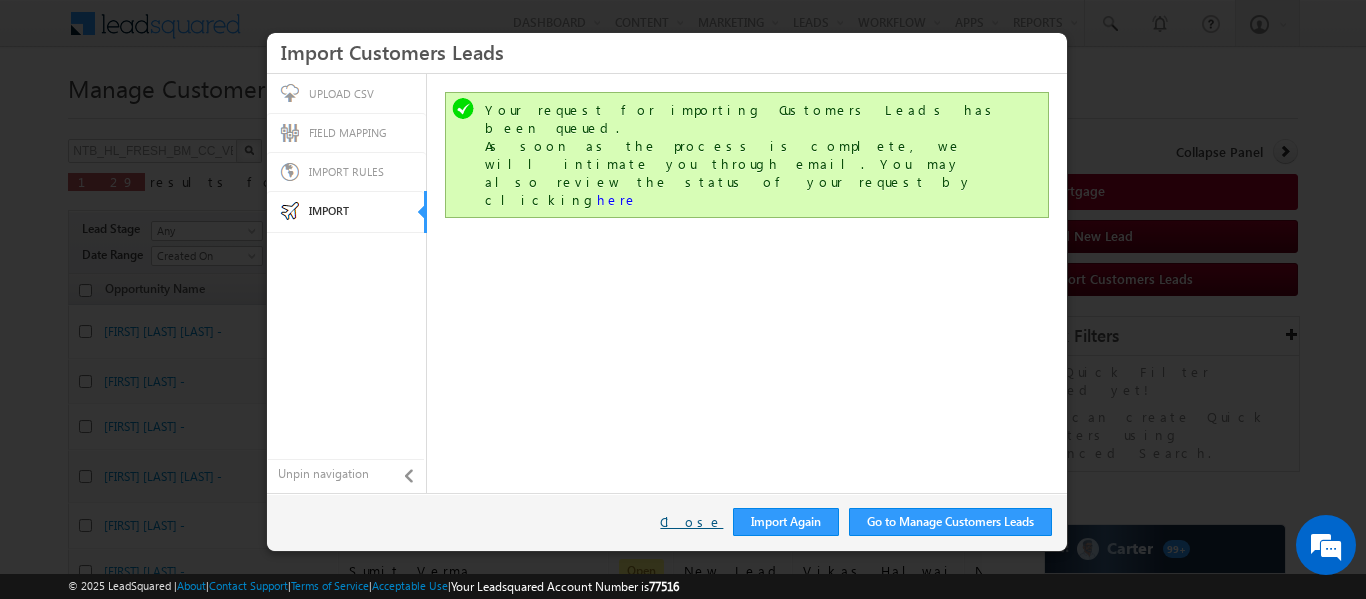 click on "Close" at bounding box center (691, 522) 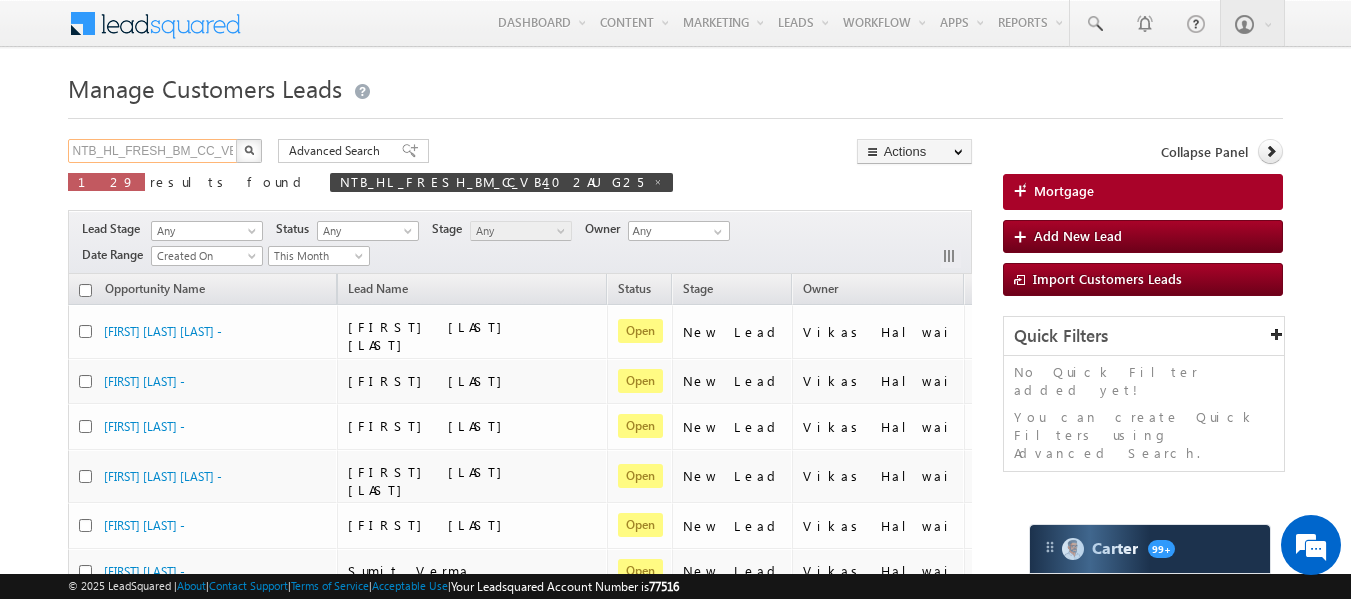 click on "NTB_HL_FRESH_BM_CC_VB4_02AUG25" at bounding box center [153, 151] 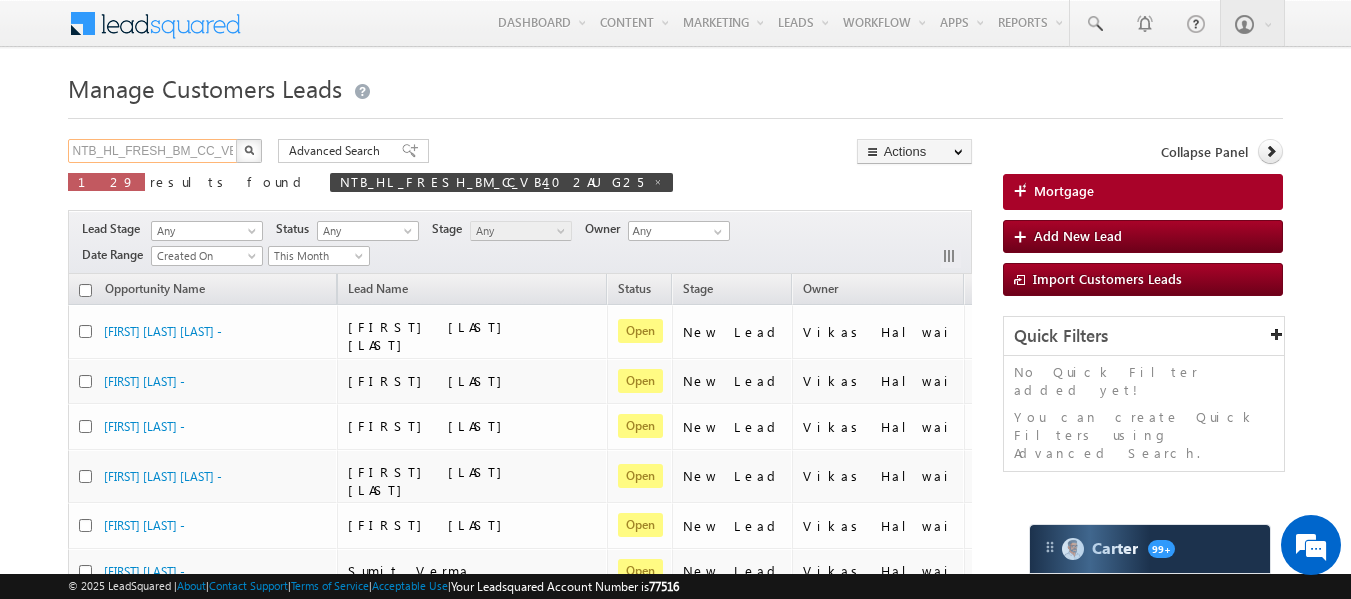 scroll, scrollTop: 0, scrollLeft: 70, axis: horizontal 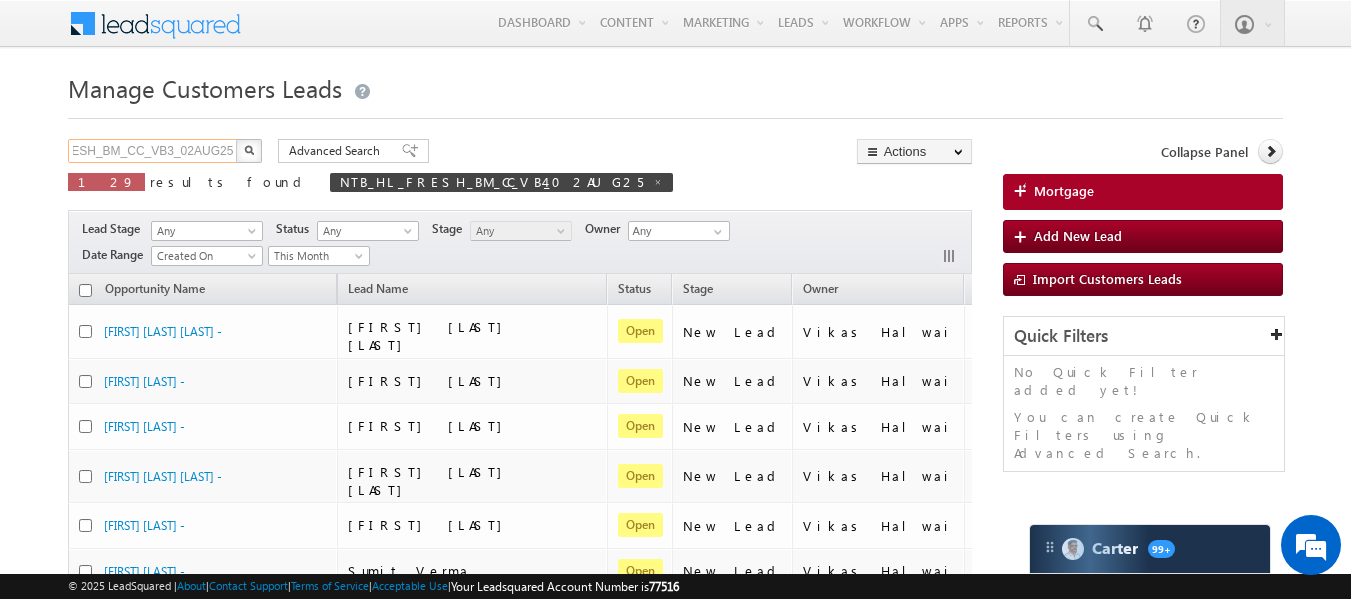 type on "NTB_HL_FRESH_BM_CC_VB3_02AUG25" 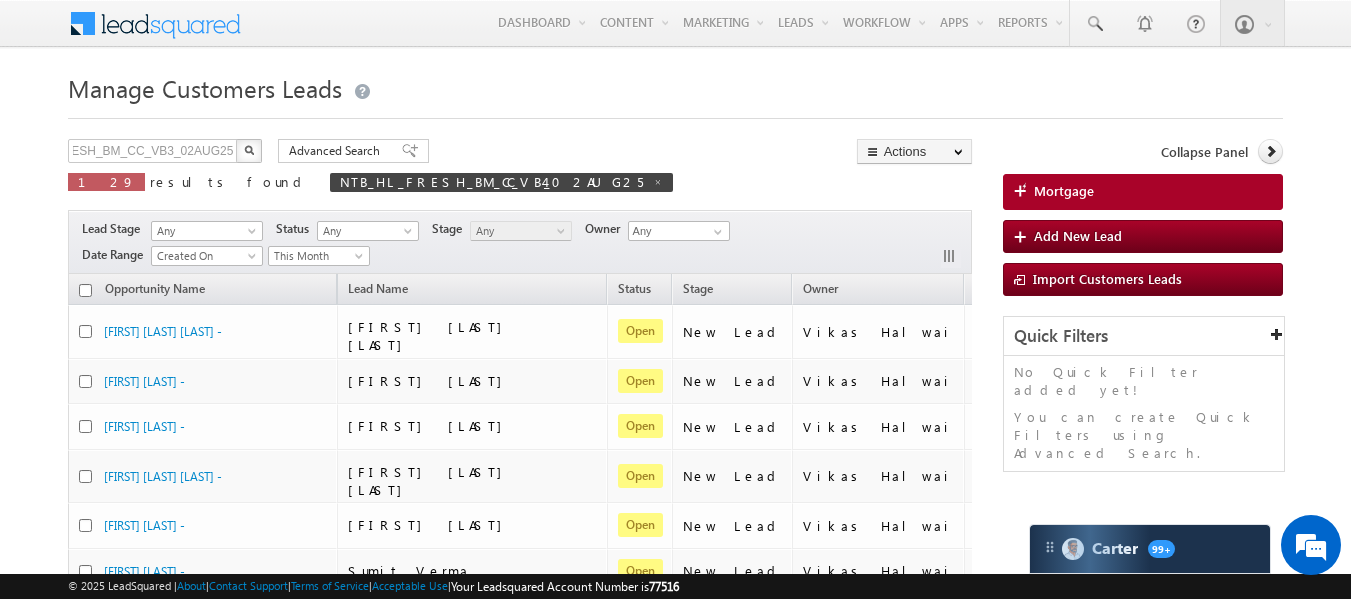 click at bounding box center (249, 150) 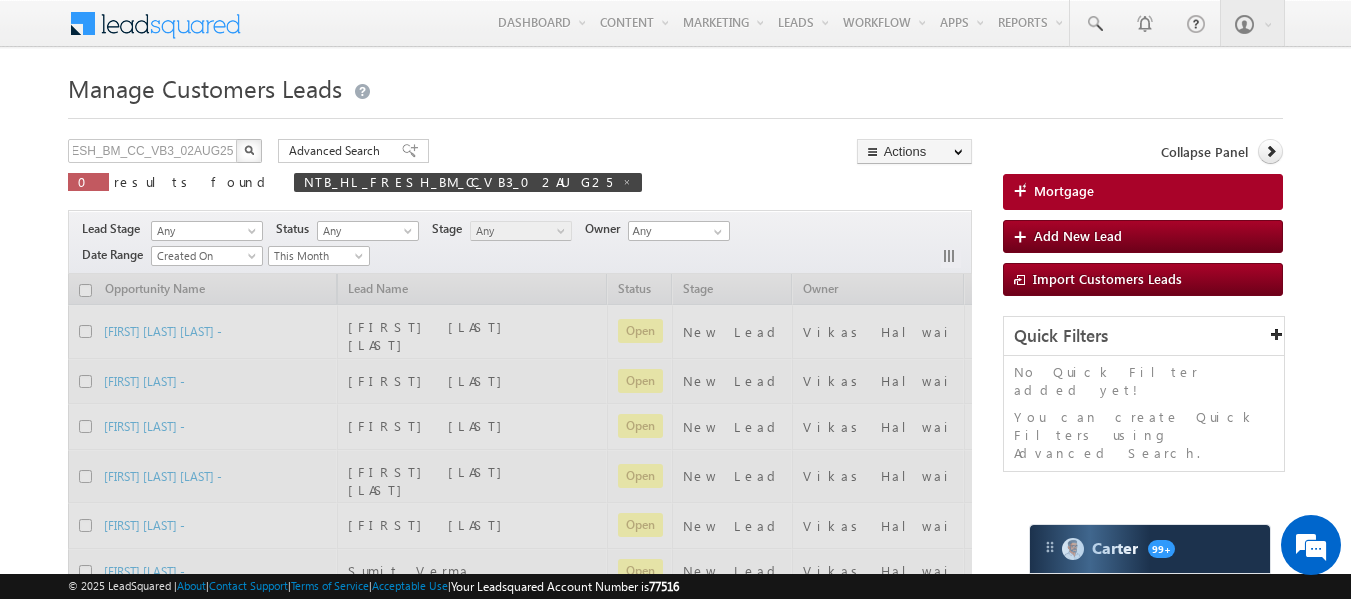 scroll, scrollTop: 0, scrollLeft: 0, axis: both 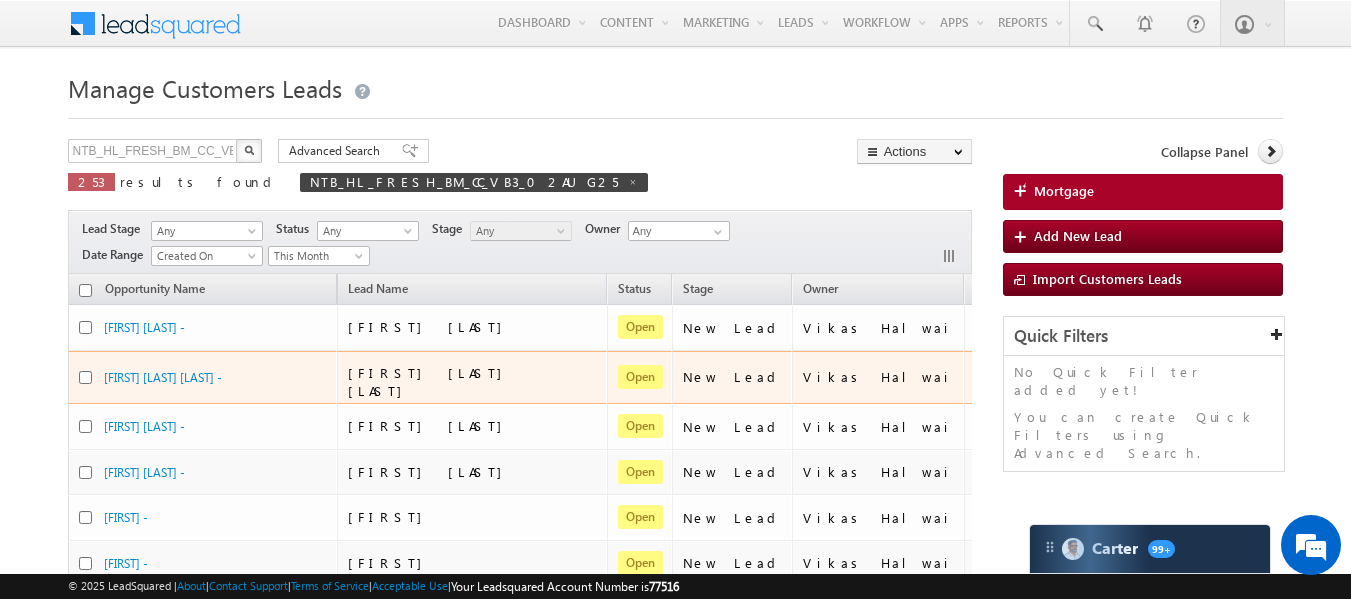 type 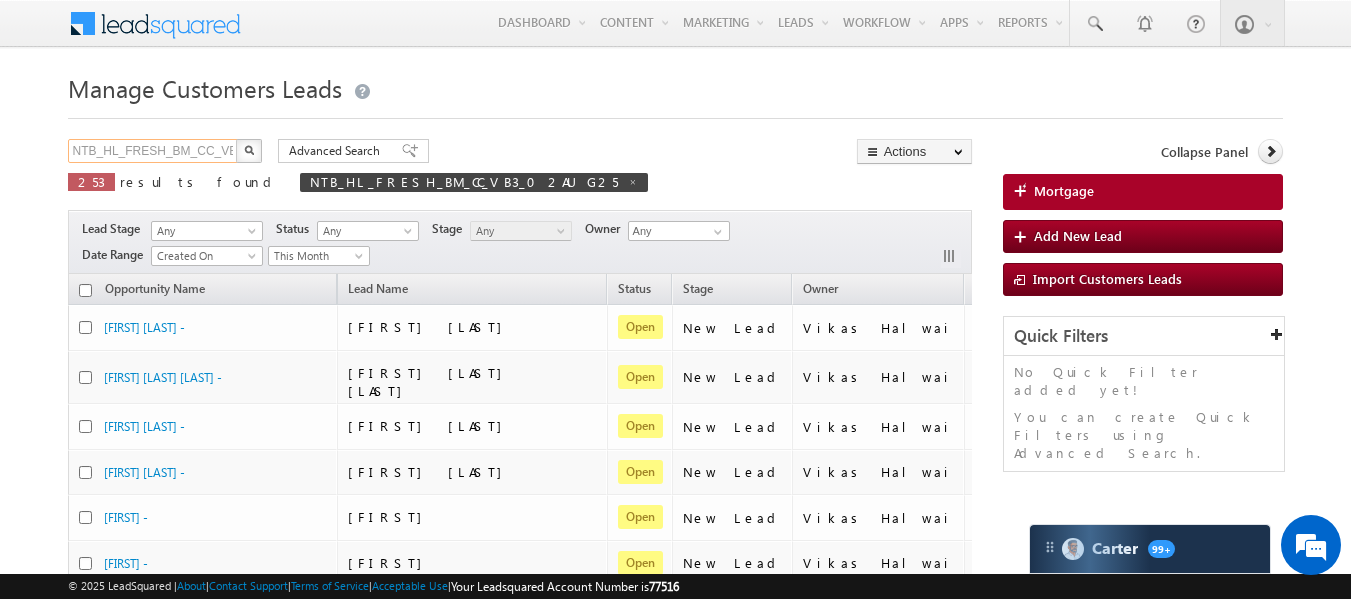 click on "NTB_HL_FRESH_BM_CC_VB3_02AUG25" at bounding box center [153, 151] 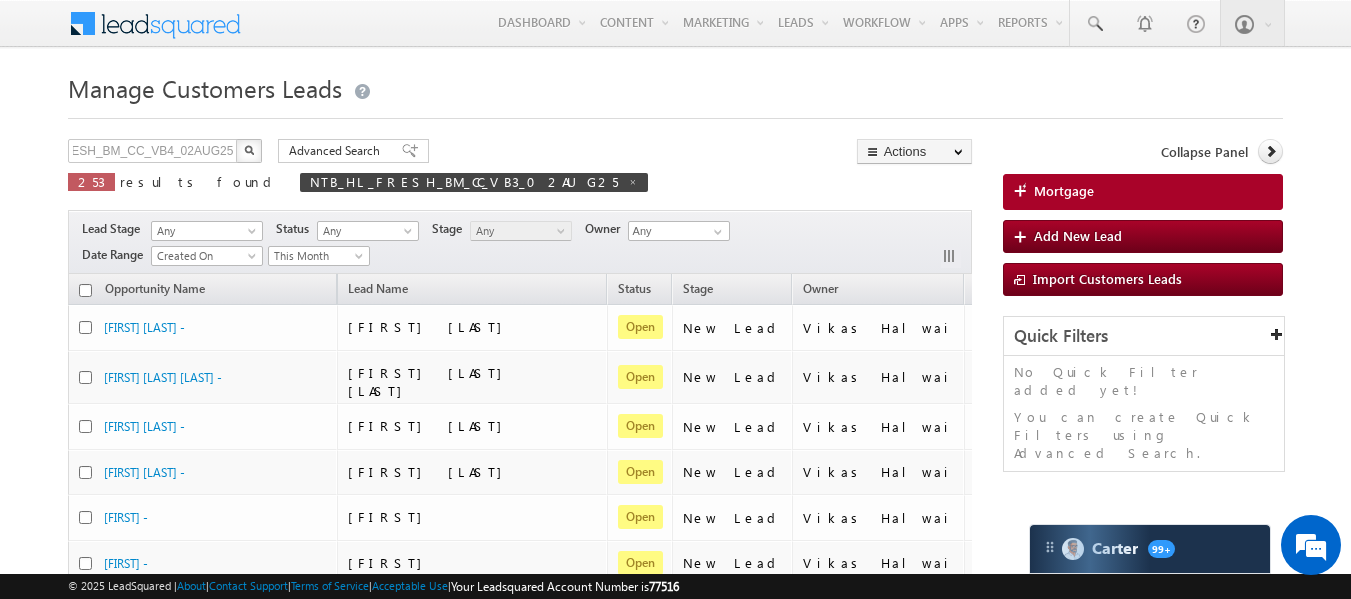 click at bounding box center (249, 151) 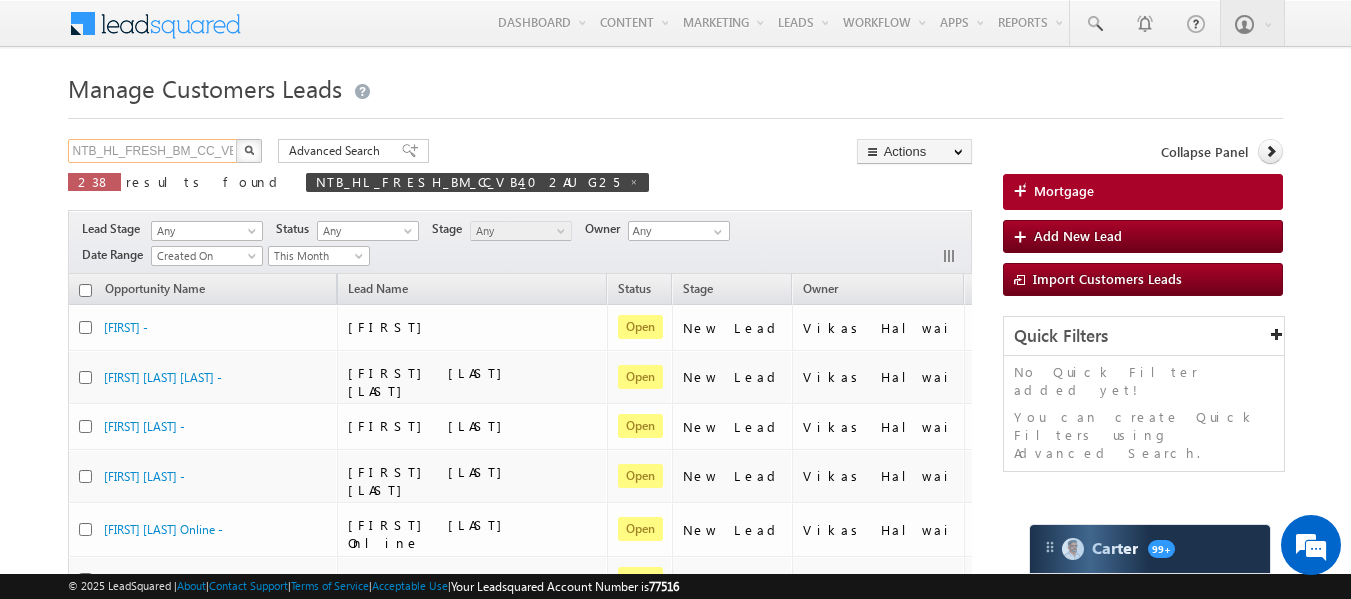 click on "NTB_HL_FRESH_BM_CC_VB4_02AUG25" at bounding box center (153, 151) 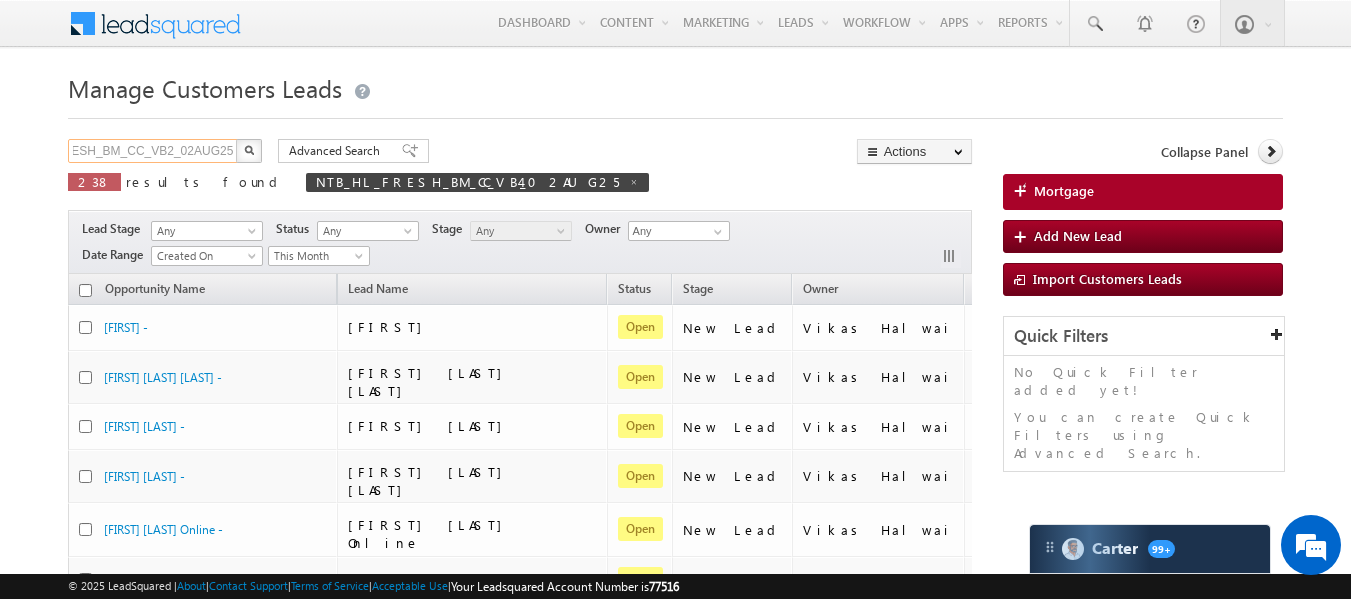 type on "NTB_HL_FRESH_BM_CC_VB2_02AUG25" 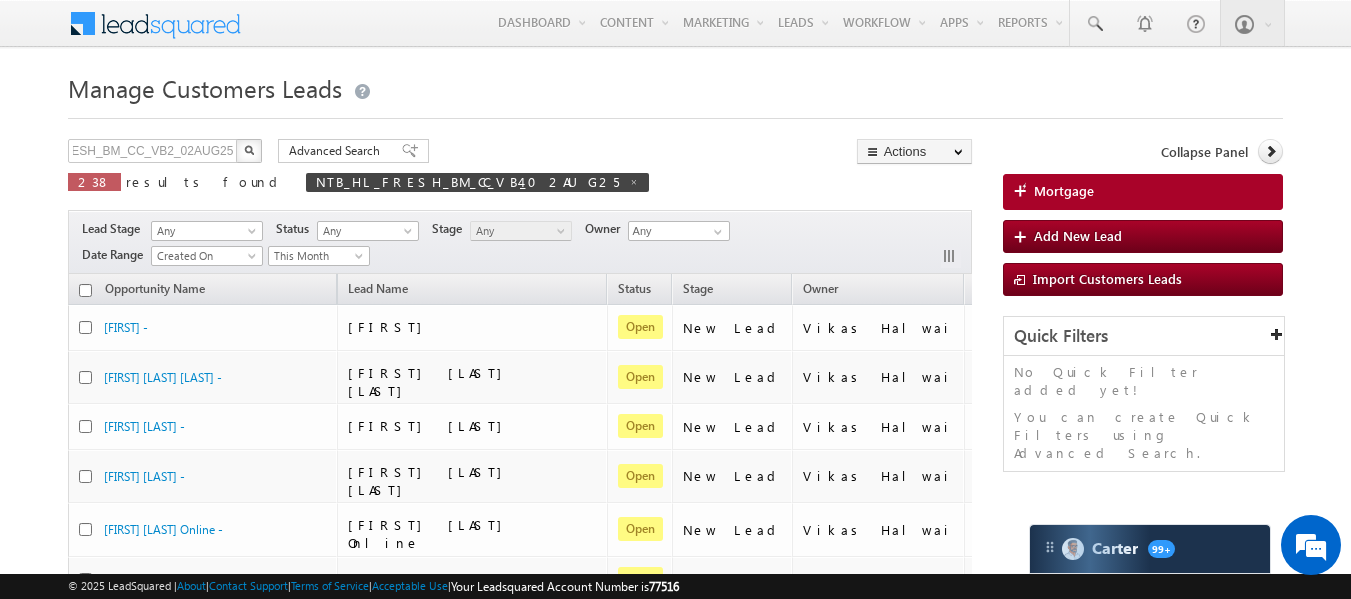 click at bounding box center (249, 151) 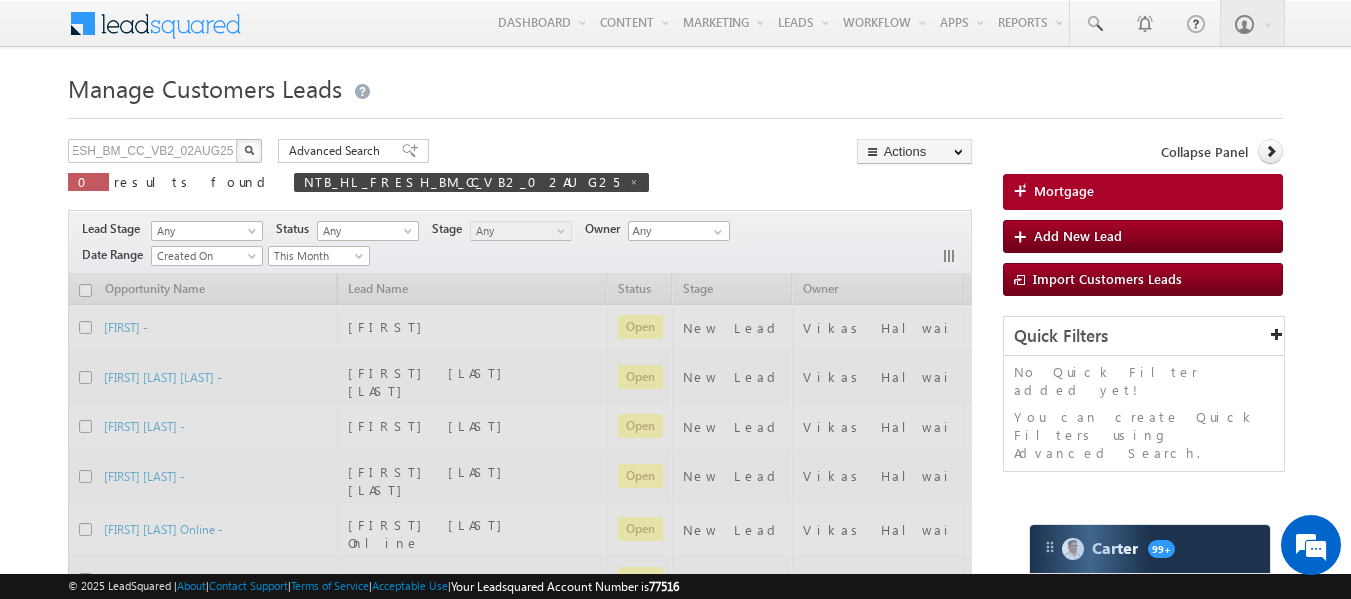 scroll, scrollTop: 0, scrollLeft: 0, axis: both 